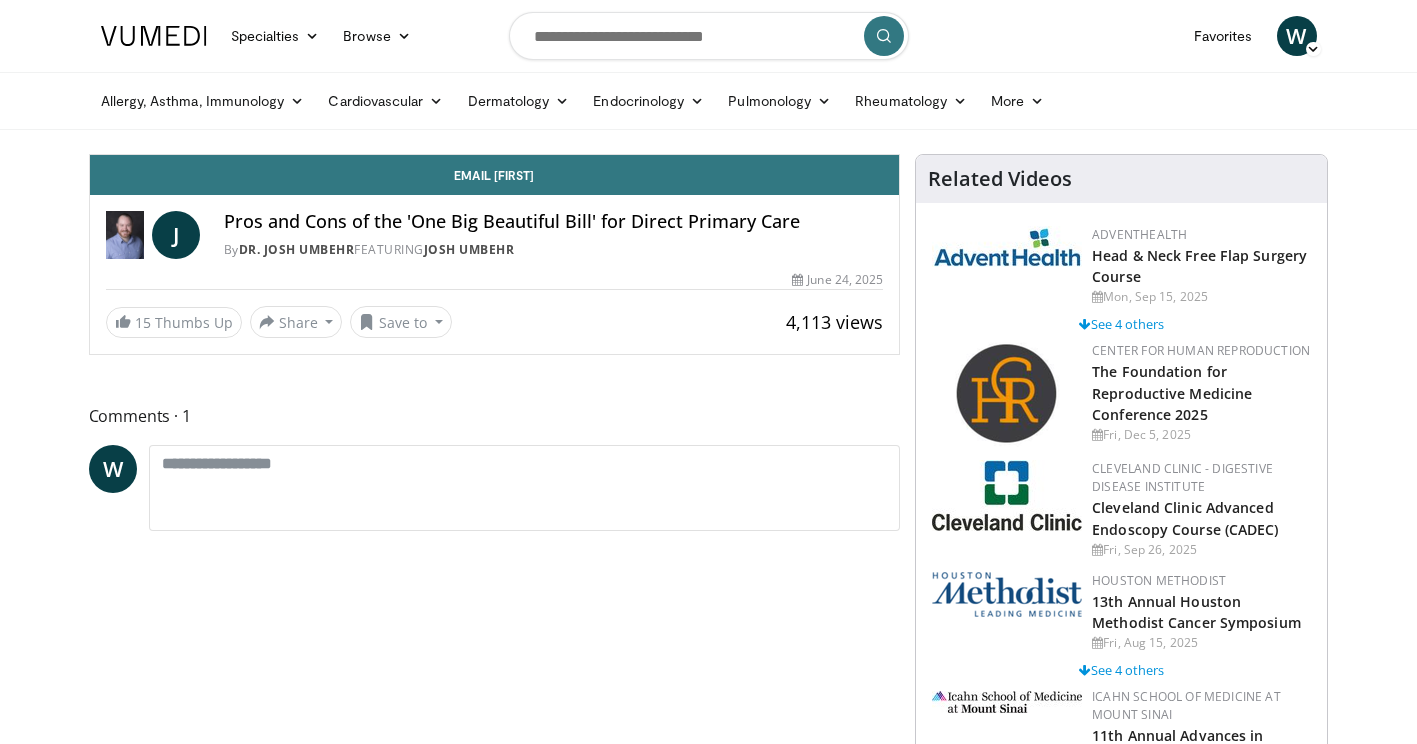 scroll, scrollTop: 0, scrollLeft: 0, axis: both 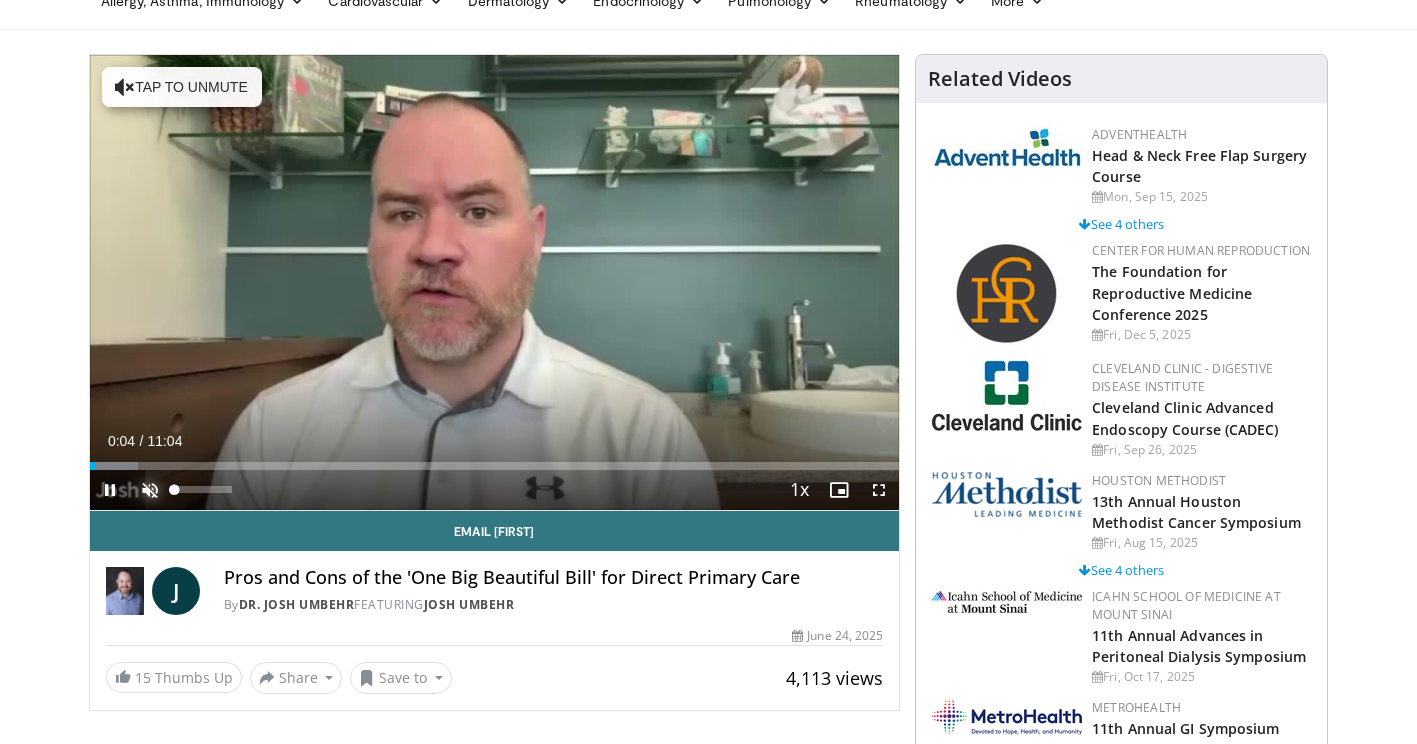 click at bounding box center [150, 490] 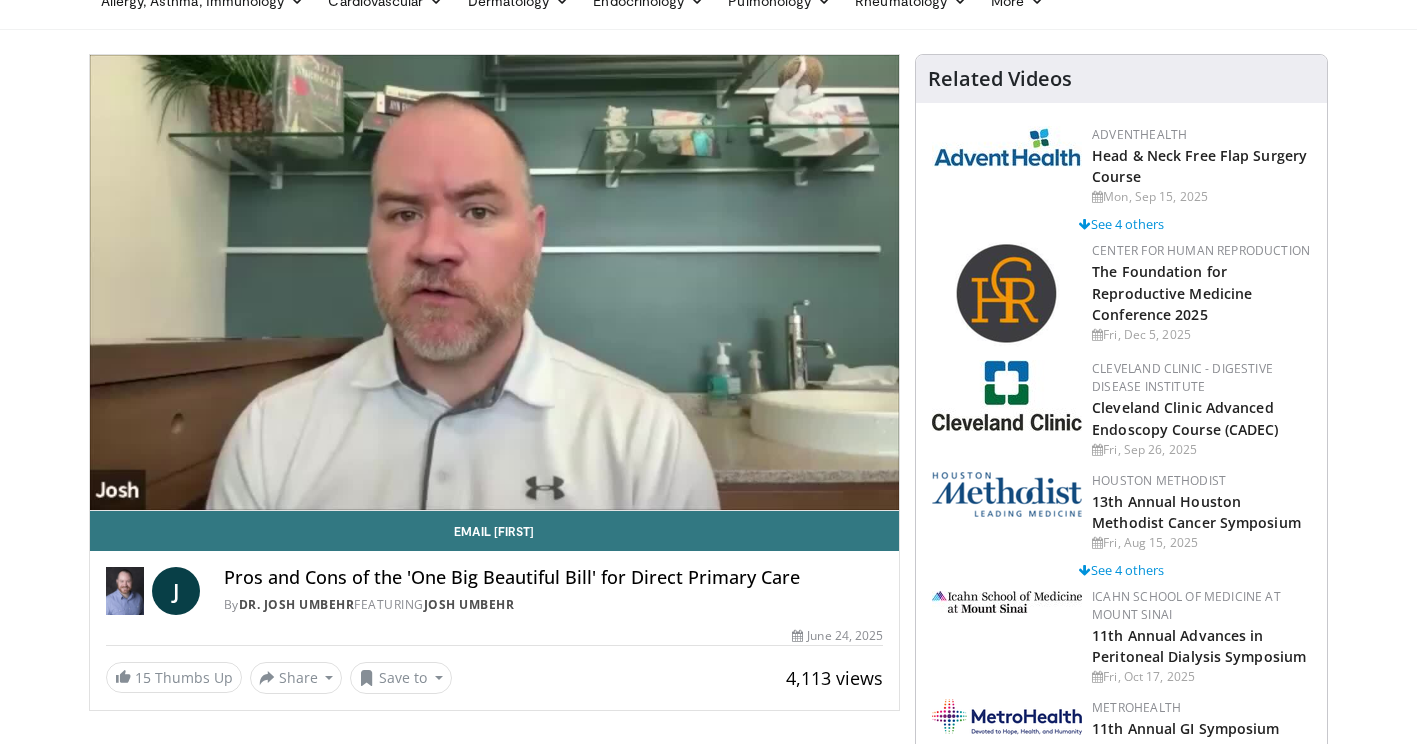 type 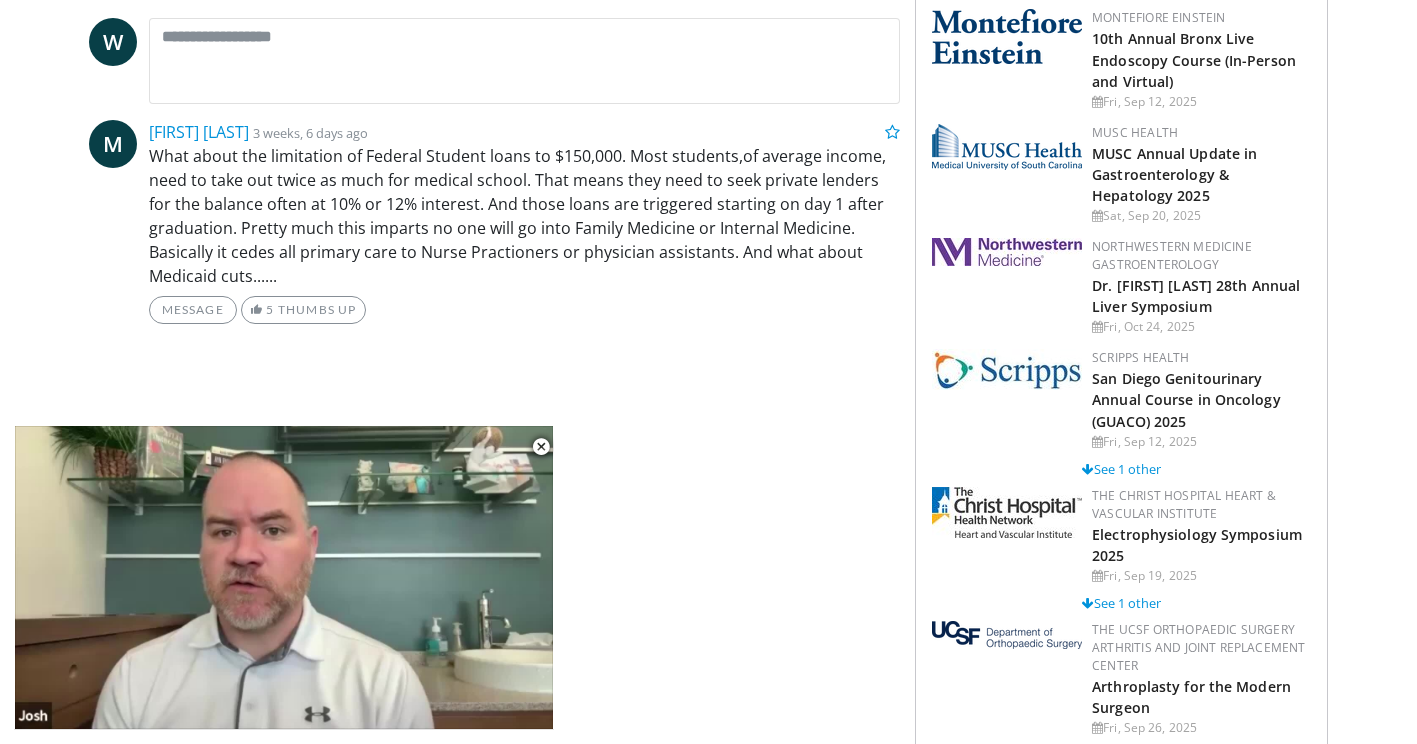 scroll, scrollTop: 900, scrollLeft: 0, axis: vertical 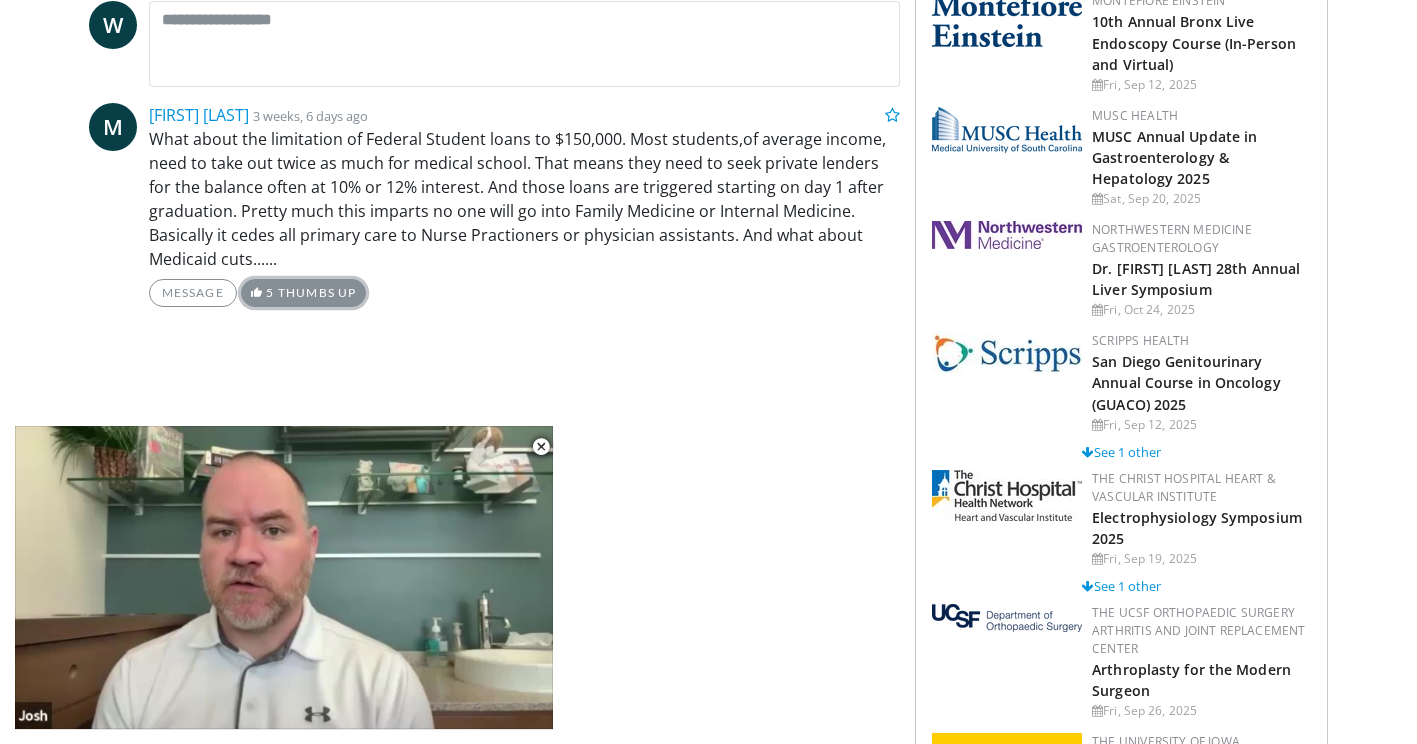 click on "5
Thumbs Up" at bounding box center (303, 293) 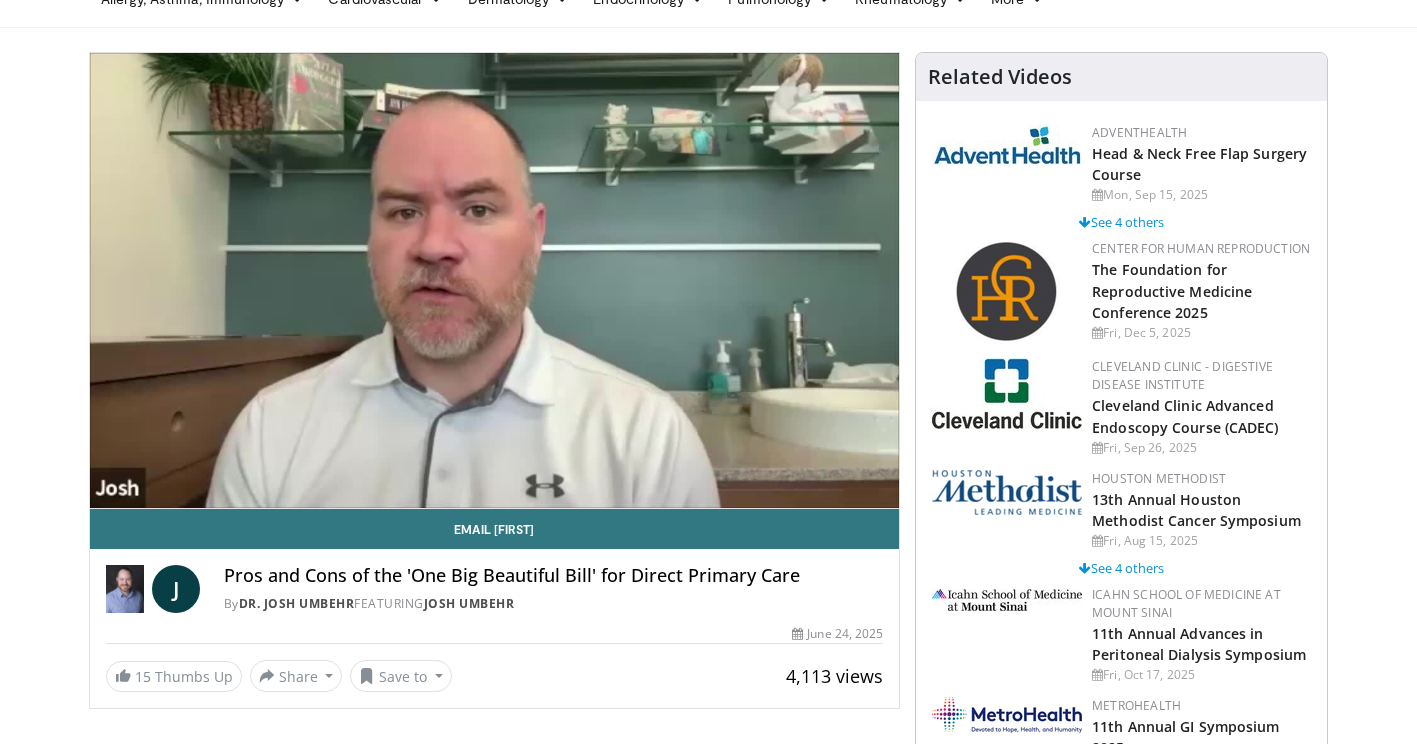 scroll, scrollTop: 100, scrollLeft: 0, axis: vertical 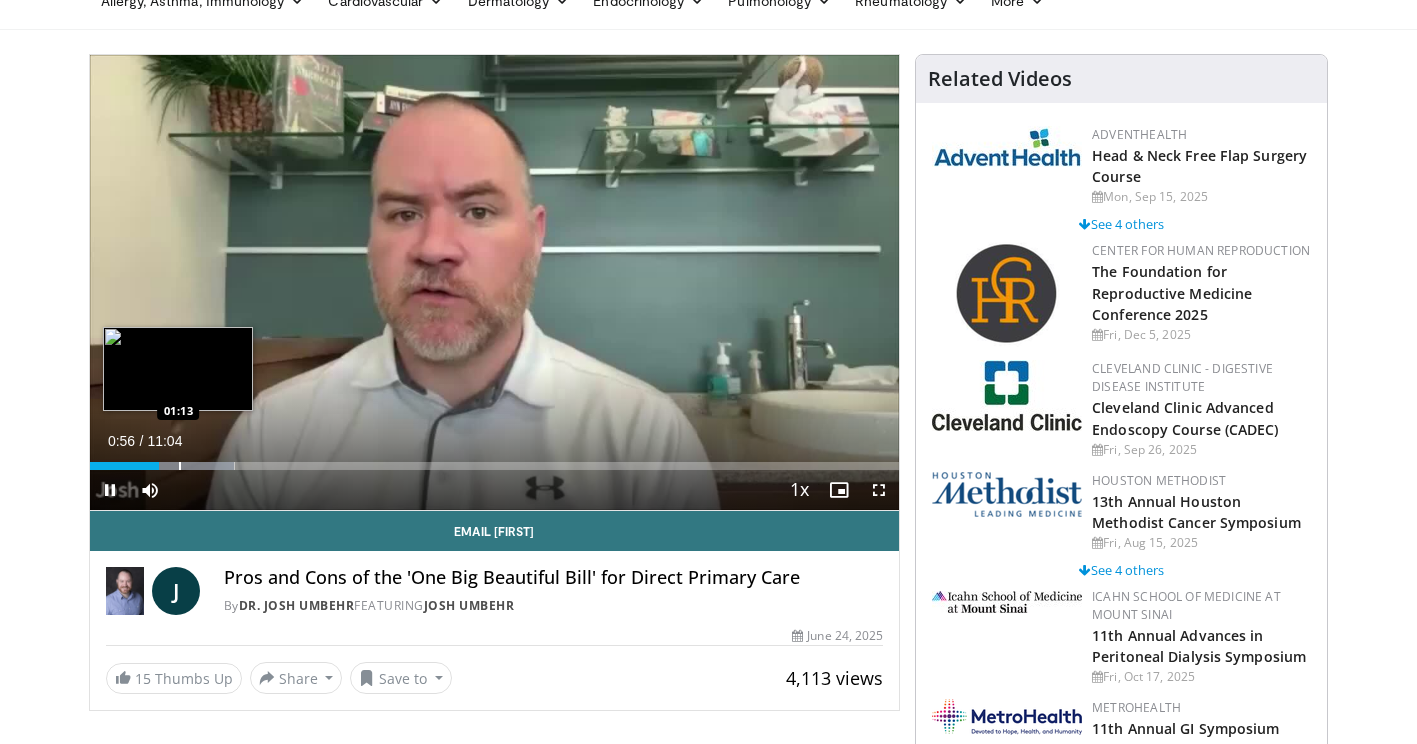 click at bounding box center [180, 466] 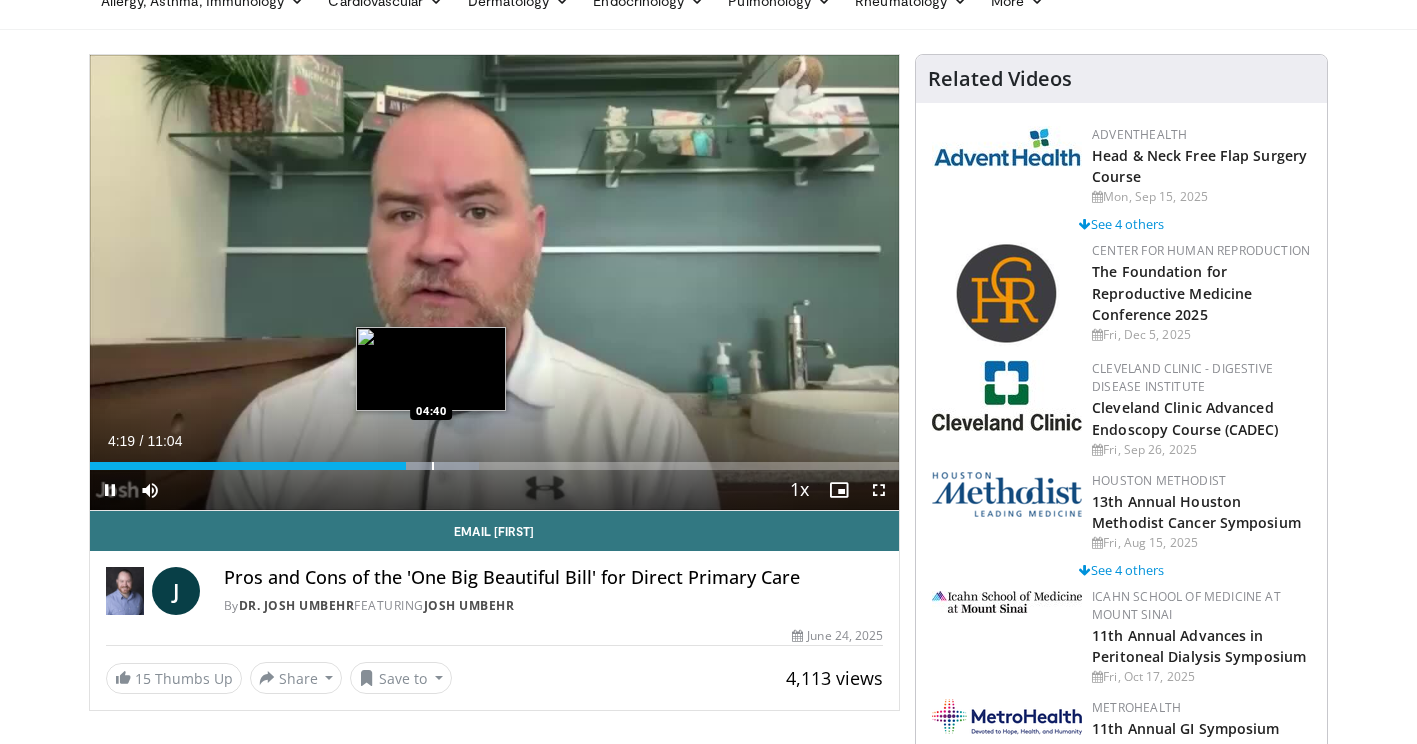click at bounding box center [433, 466] 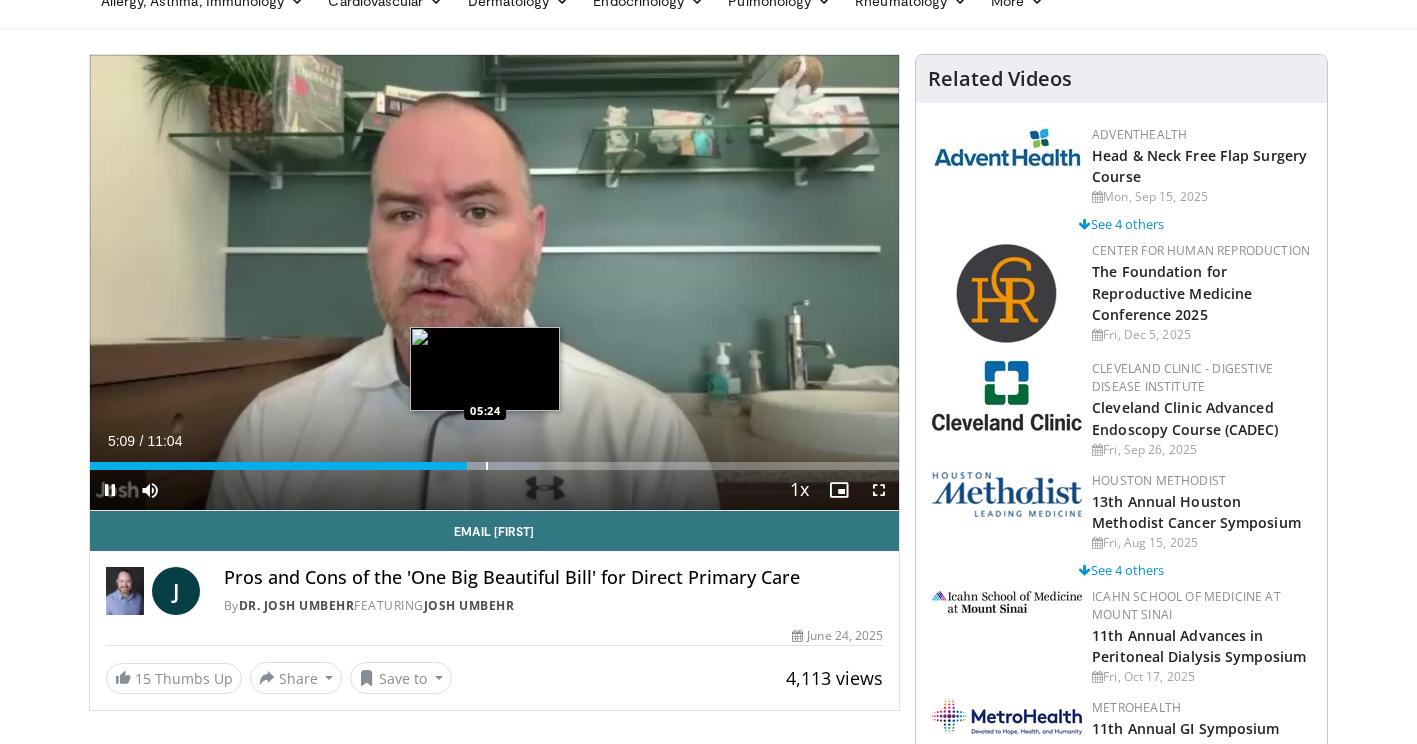 click at bounding box center (487, 466) 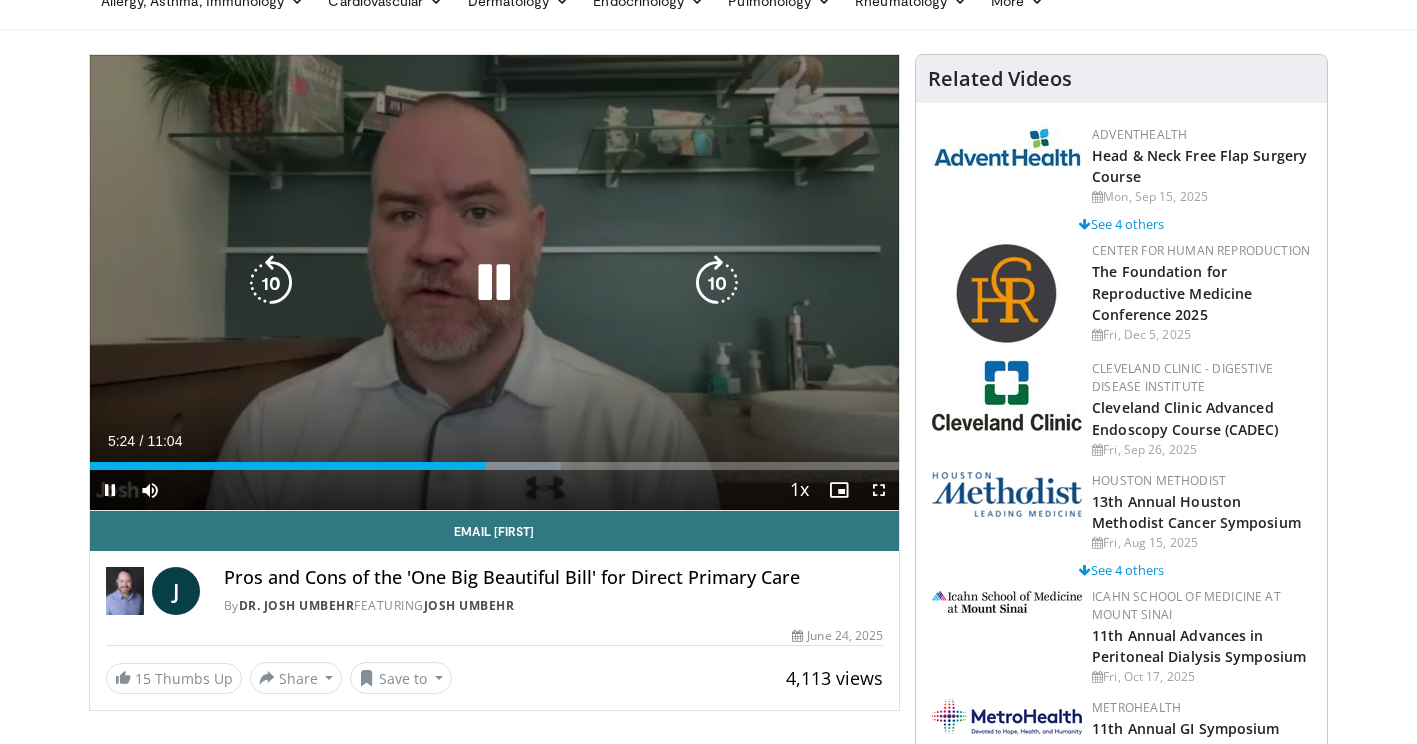 click on "Current Time  5:24 / Duration  11:04 Pause Skip Backward Skip Forward Mute 5% Loaded :  58.19% 05:25 05:34 Stream Type  LIVE Seek to live, currently behind live LIVE   1x Playback Rate 0.5x 0.75x 1x , selected 1.25x 1.5x 1.75x 2x Chapters Chapters Descriptions descriptions off , selected Captions captions settings , opens captions settings dialog captions off , selected Audio Track en (Main) , selected Fullscreen Enable picture-in-picture mode" at bounding box center (495, 490) 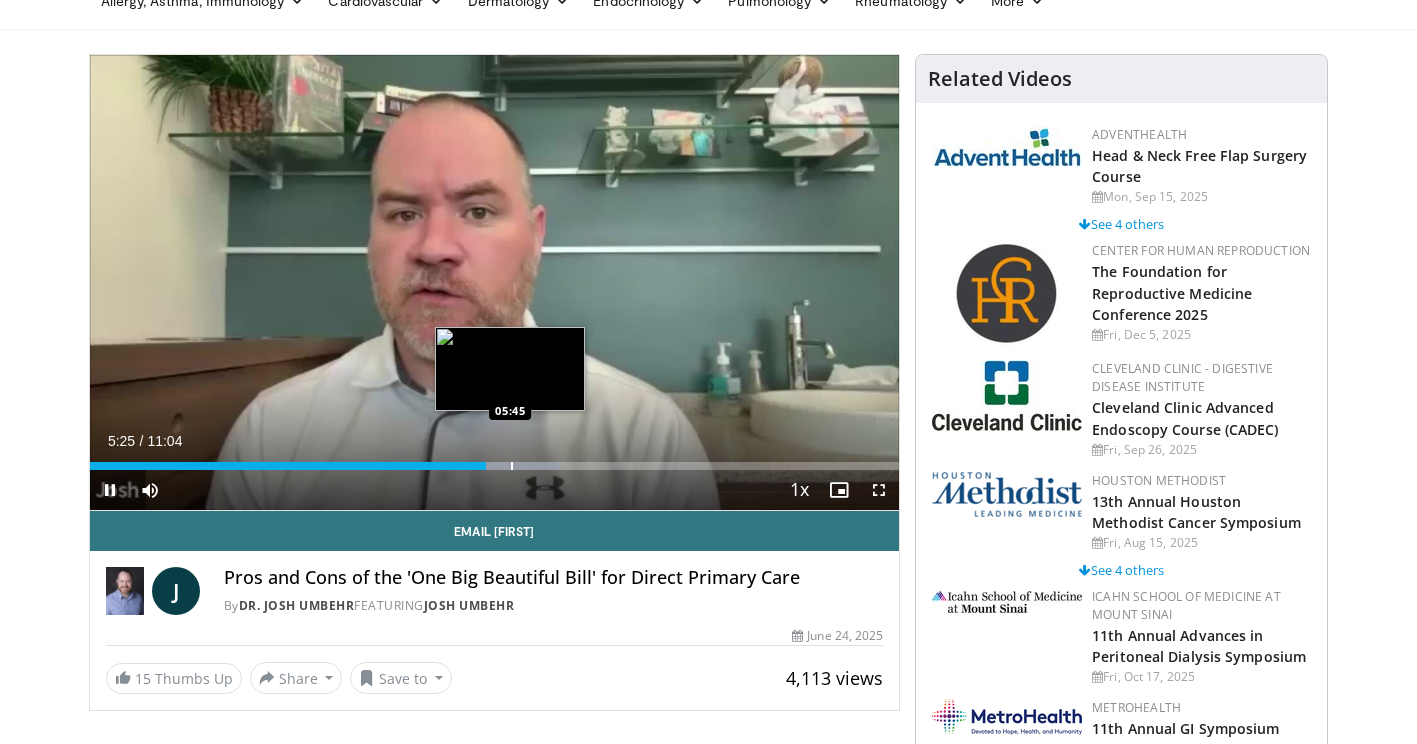 click at bounding box center (512, 466) 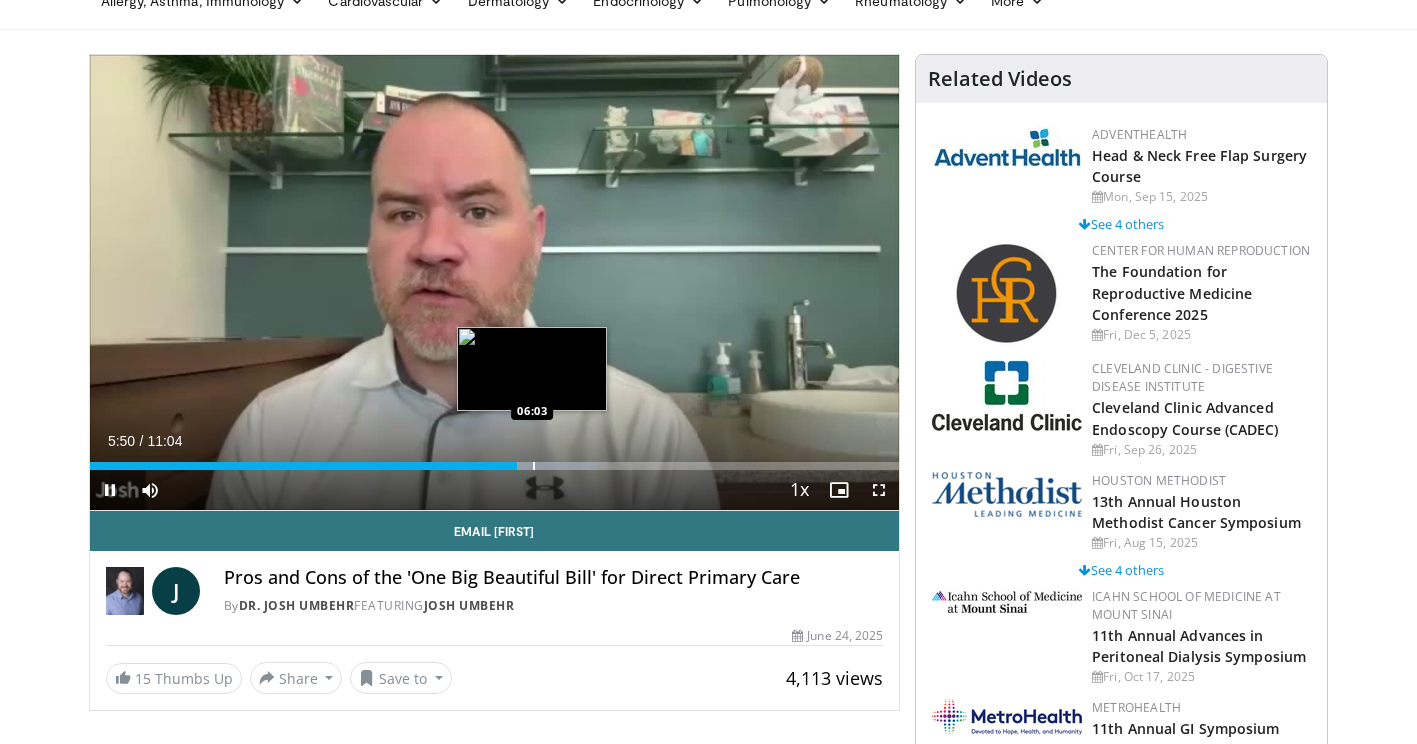 click at bounding box center (539, 466) 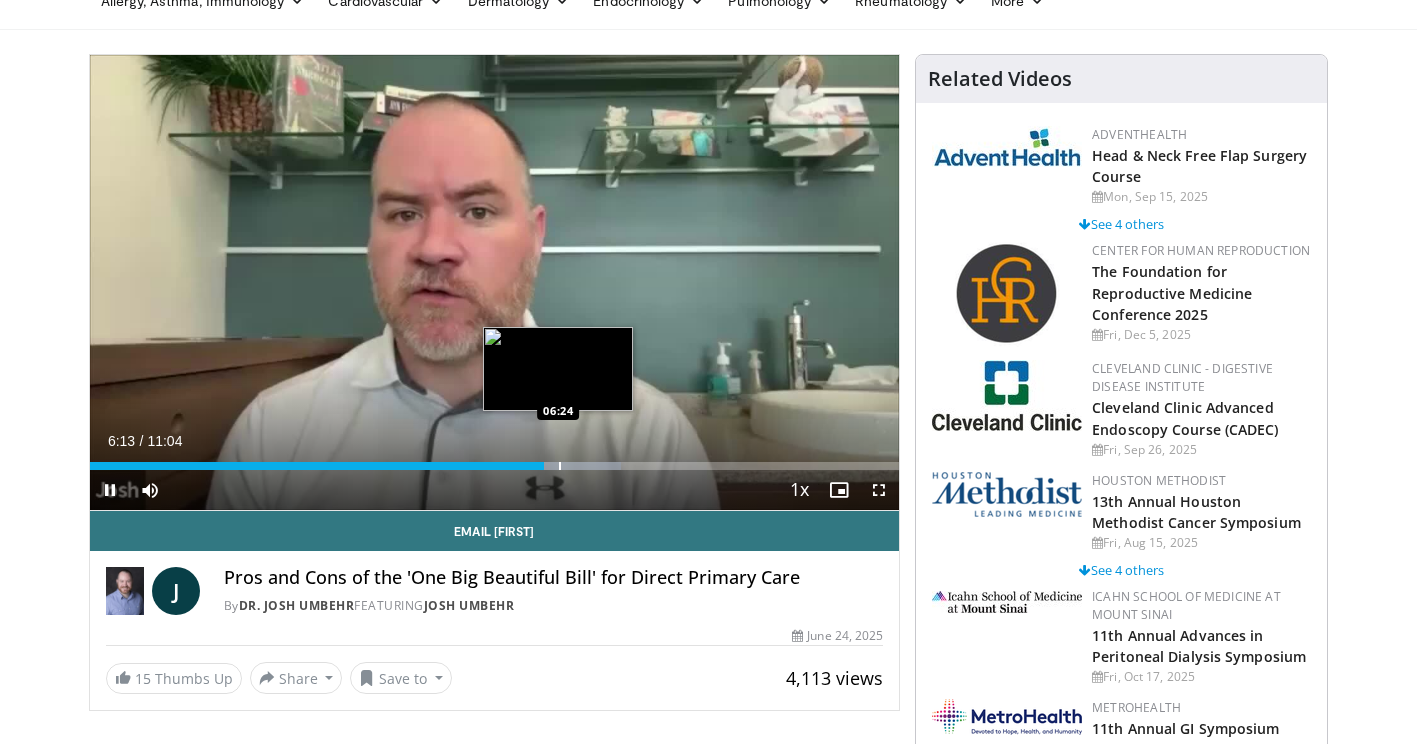click at bounding box center (560, 466) 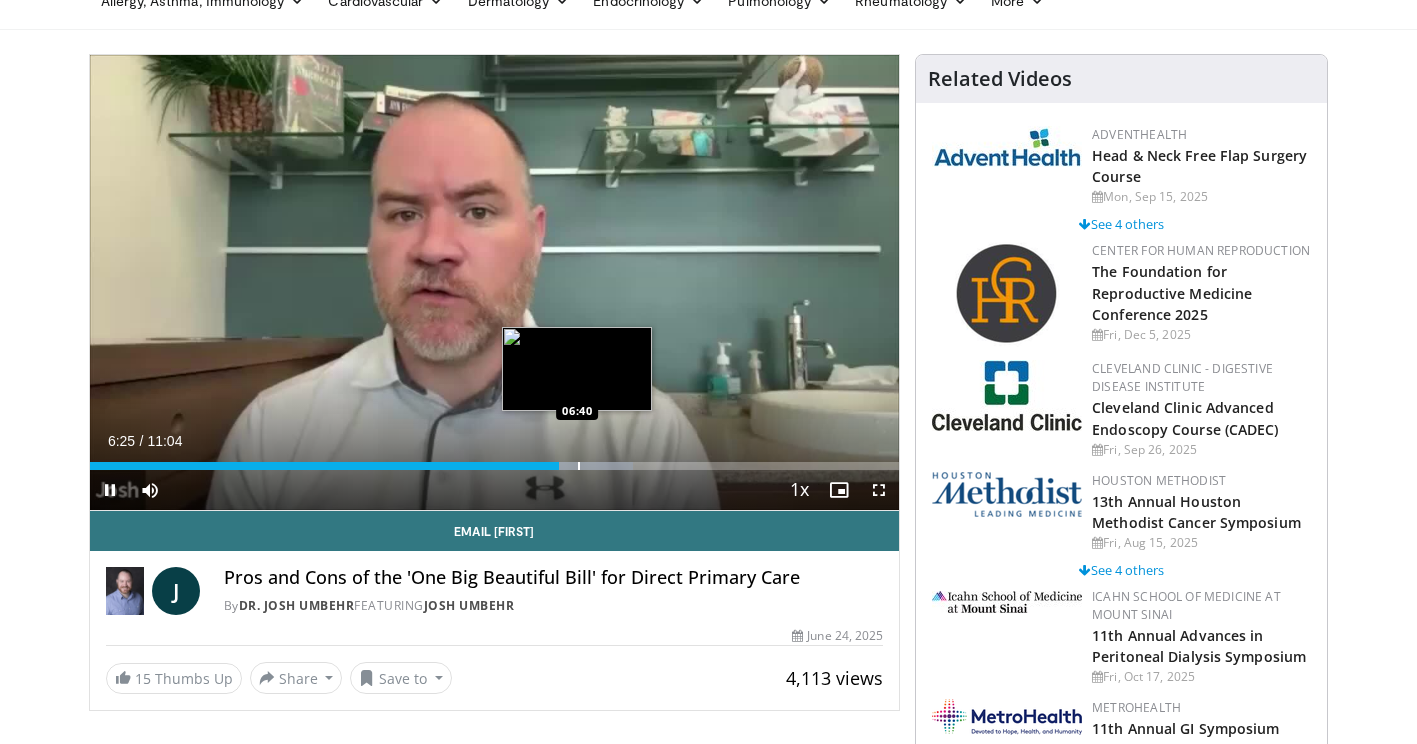 click at bounding box center (579, 466) 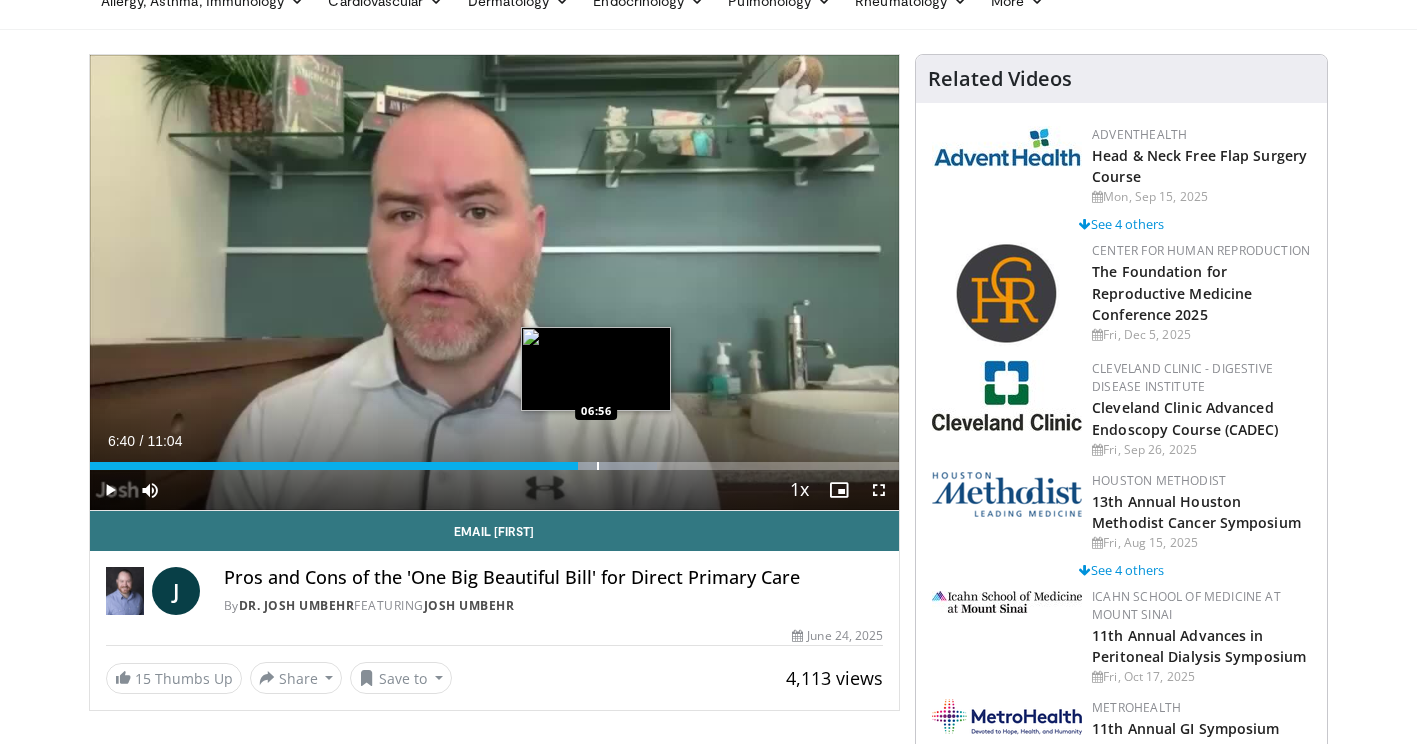 click at bounding box center [598, 466] 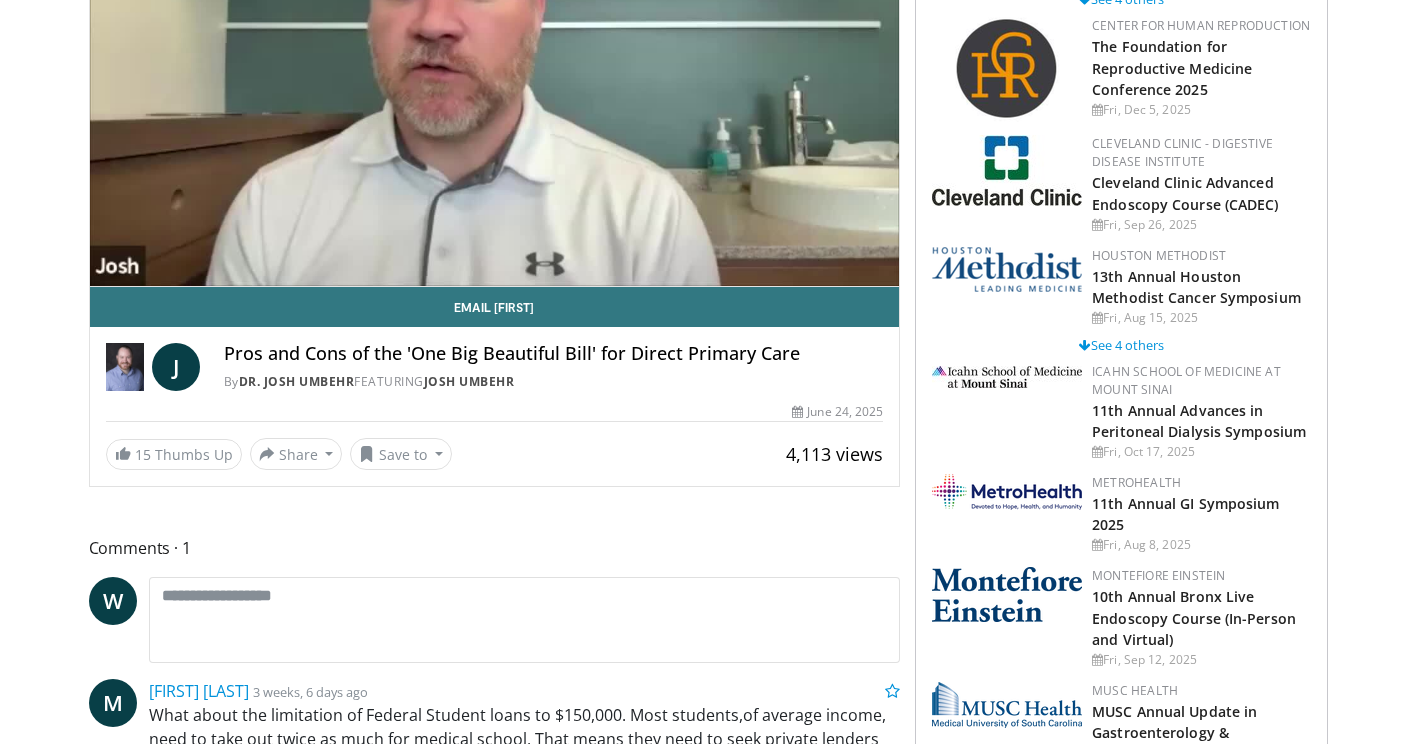 scroll, scrollTop: 200, scrollLeft: 0, axis: vertical 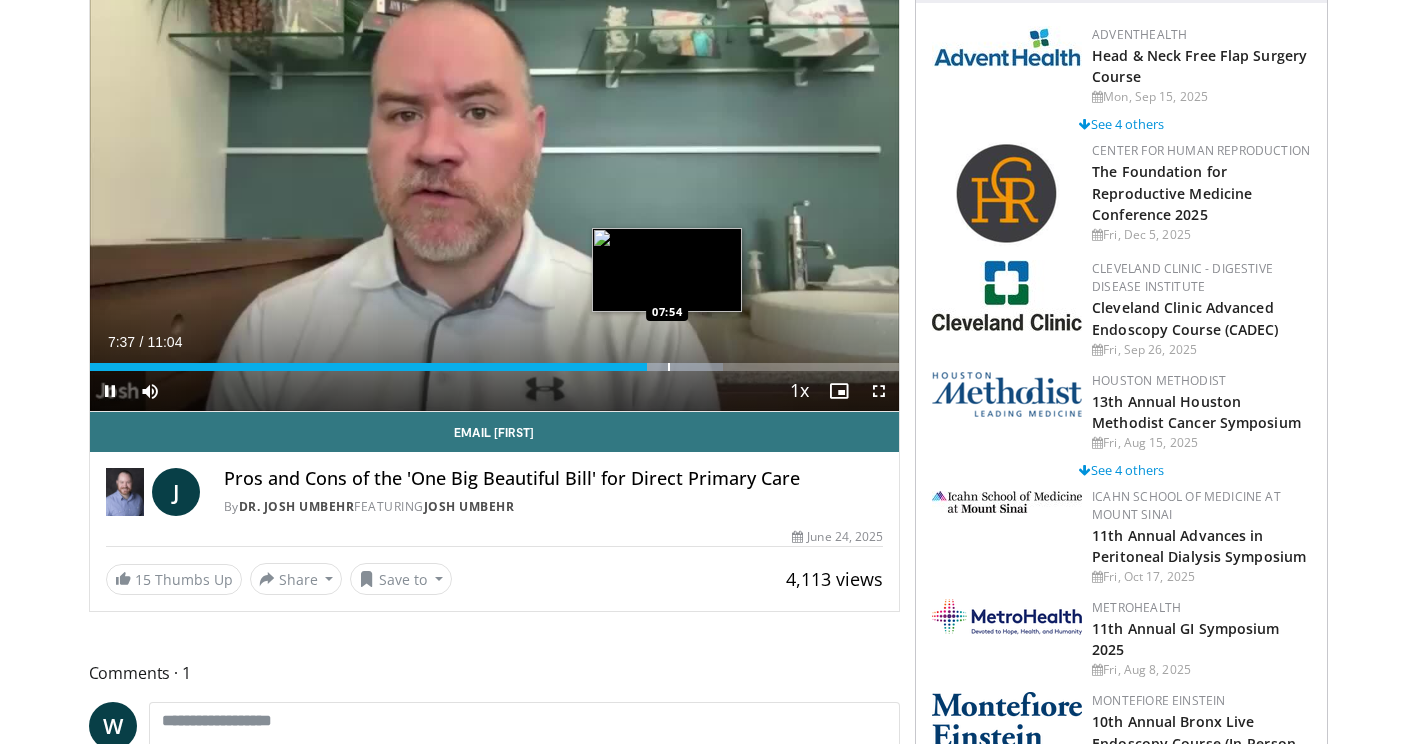 click at bounding box center (669, 367) 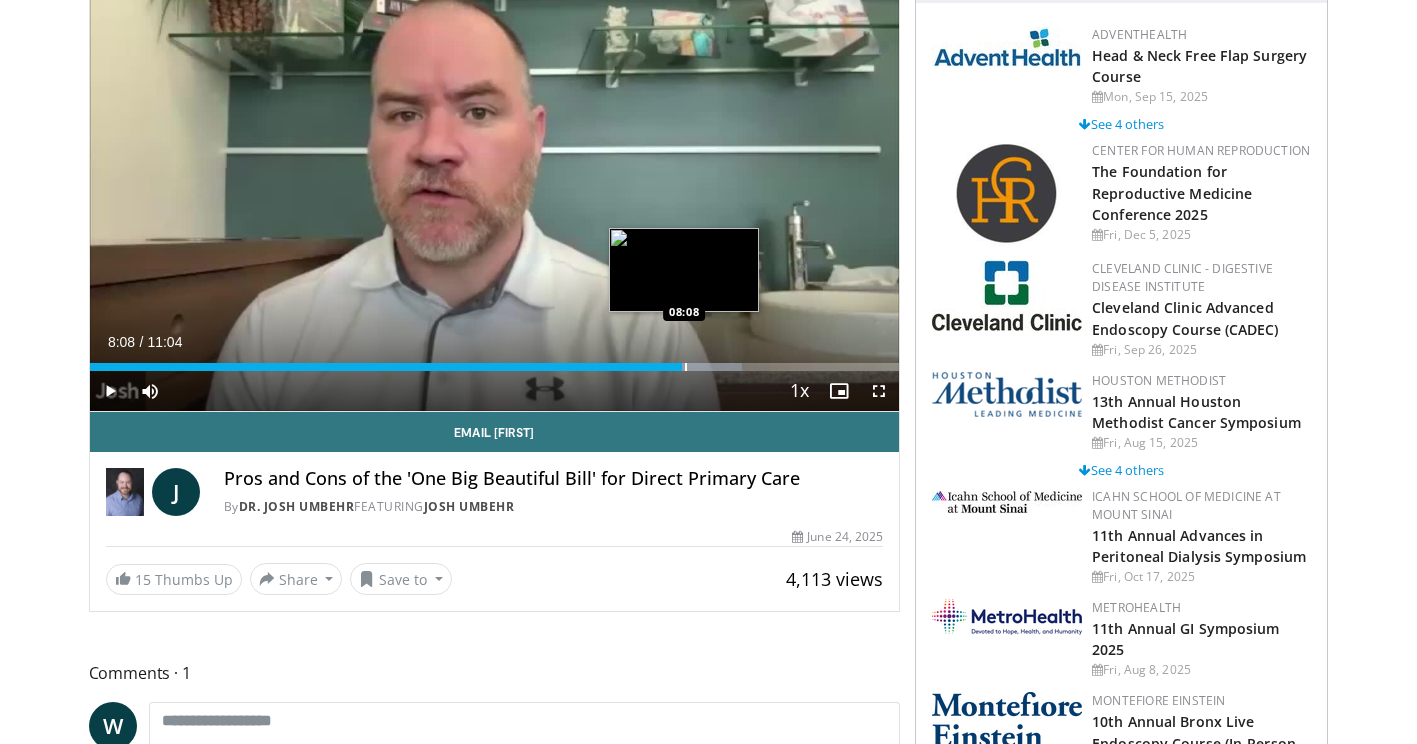 click at bounding box center [686, 367] 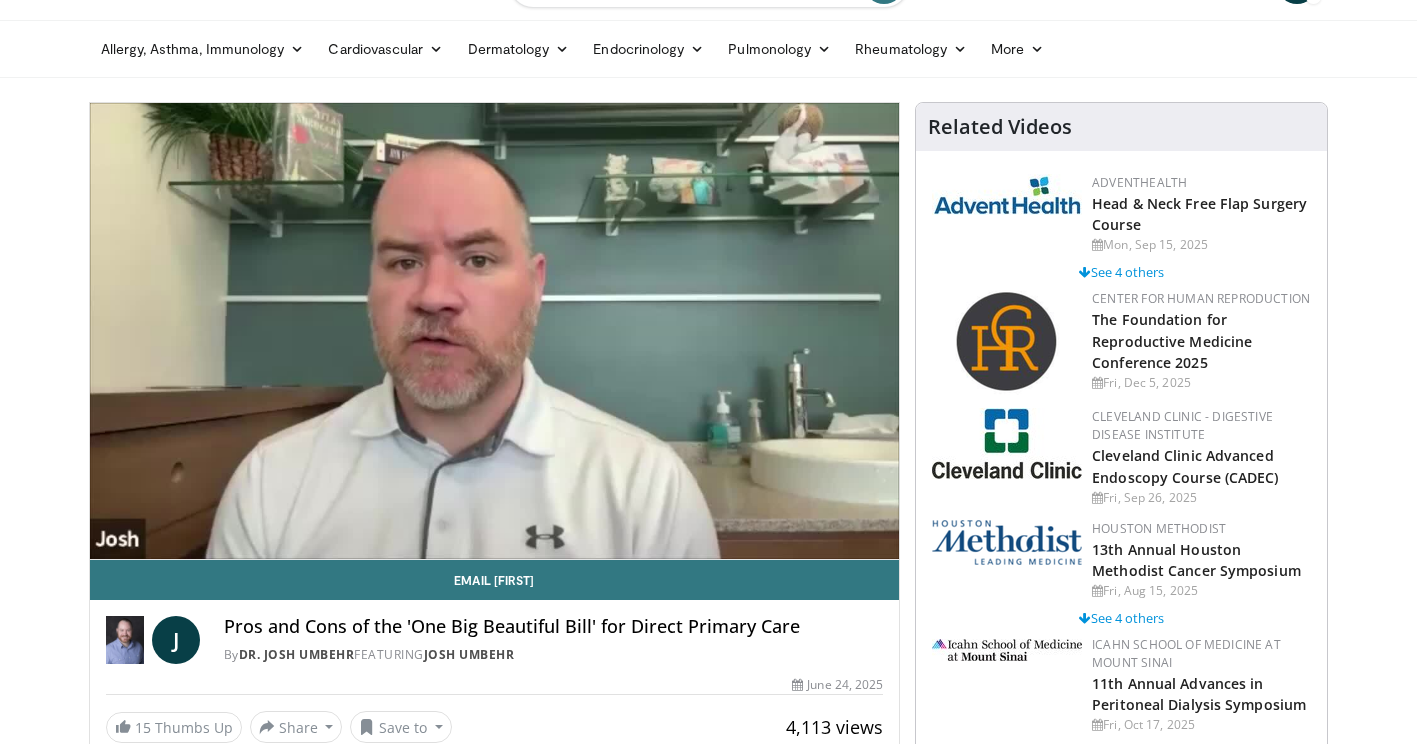 scroll, scrollTop: 100, scrollLeft: 0, axis: vertical 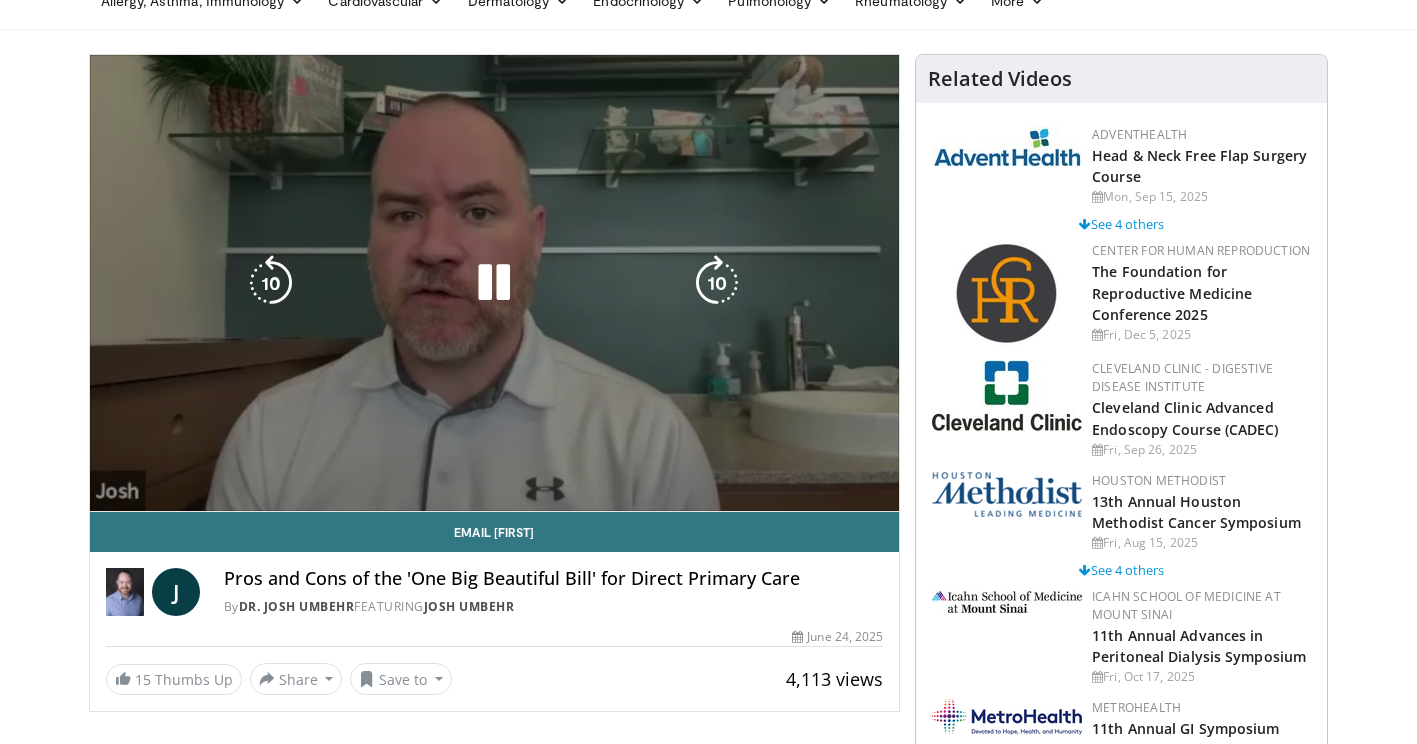 click on "10 seconds
Tap to unmute" at bounding box center [495, 283] 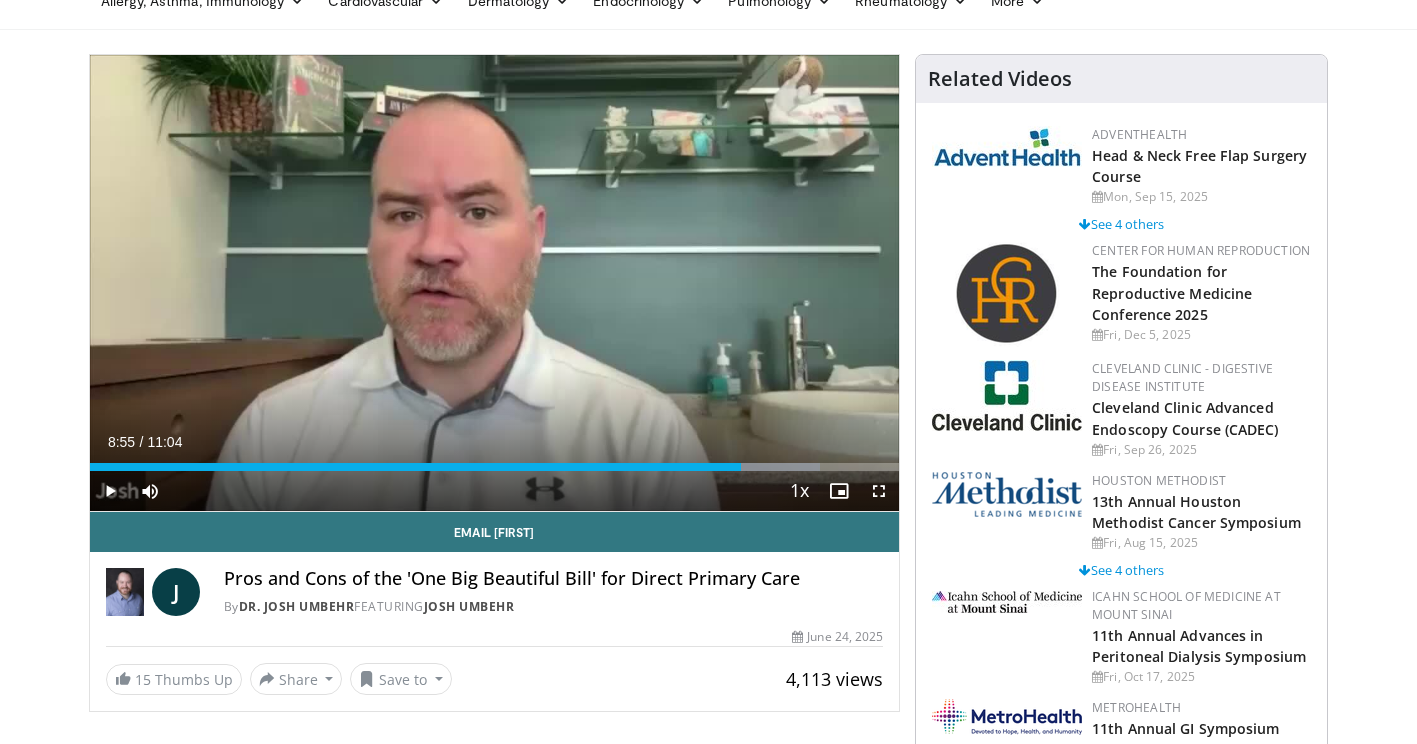 click on "Current Time  8:55 / Duration  11:04 Play Skip Backward Skip Forward Mute 5% Loaded :  90.26% 08:55 09:14 Stream Type  LIVE Seek to live, currently behind live LIVE   1x Playback Rate 0.5x 0.75x 1x , selected 1.25x 1.5x 1.75x 2x Chapters Chapters Descriptions descriptions off , selected Captions captions settings , opens captions settings dialog captions off , selected Audio Track en (Main) , selected Fullscreen Enable picture-in-picture mode" at bounding box center (495, 491) 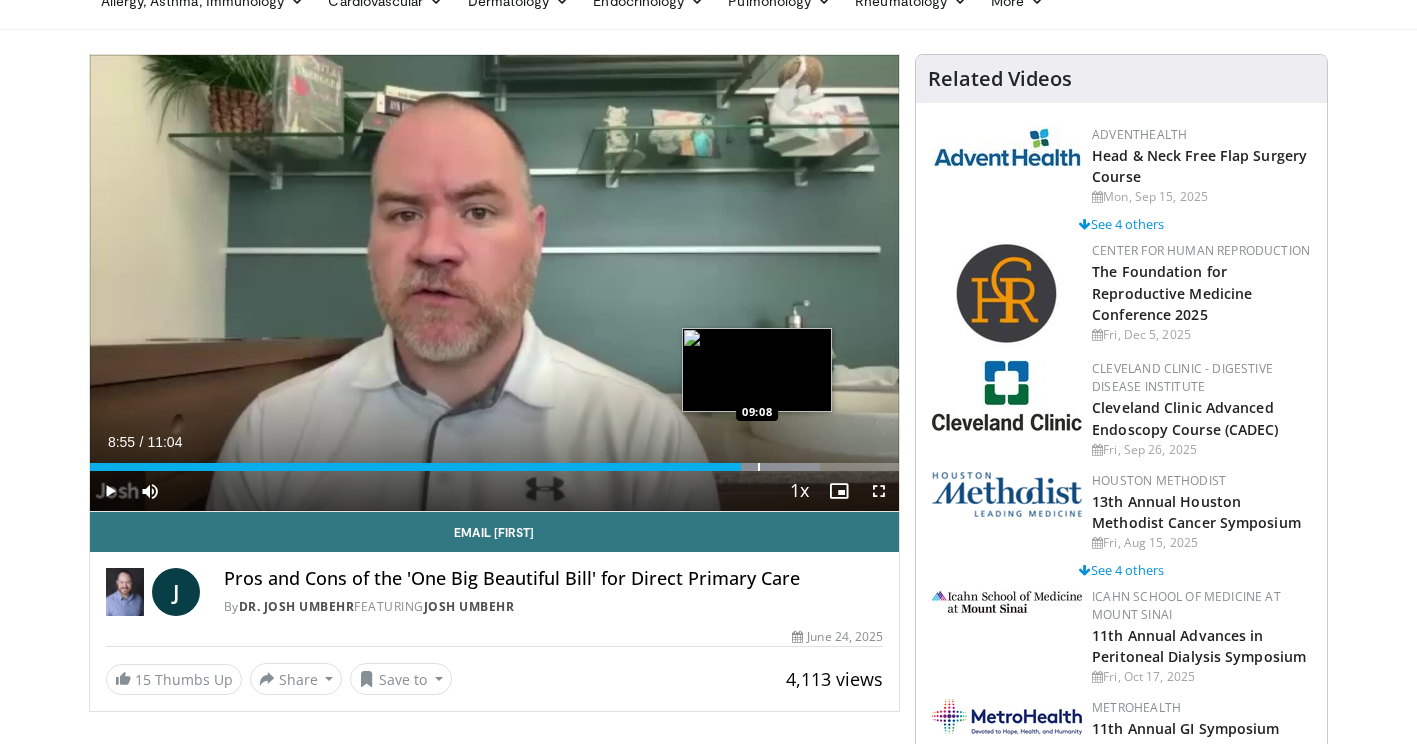 click at bounding box center (759, 467) 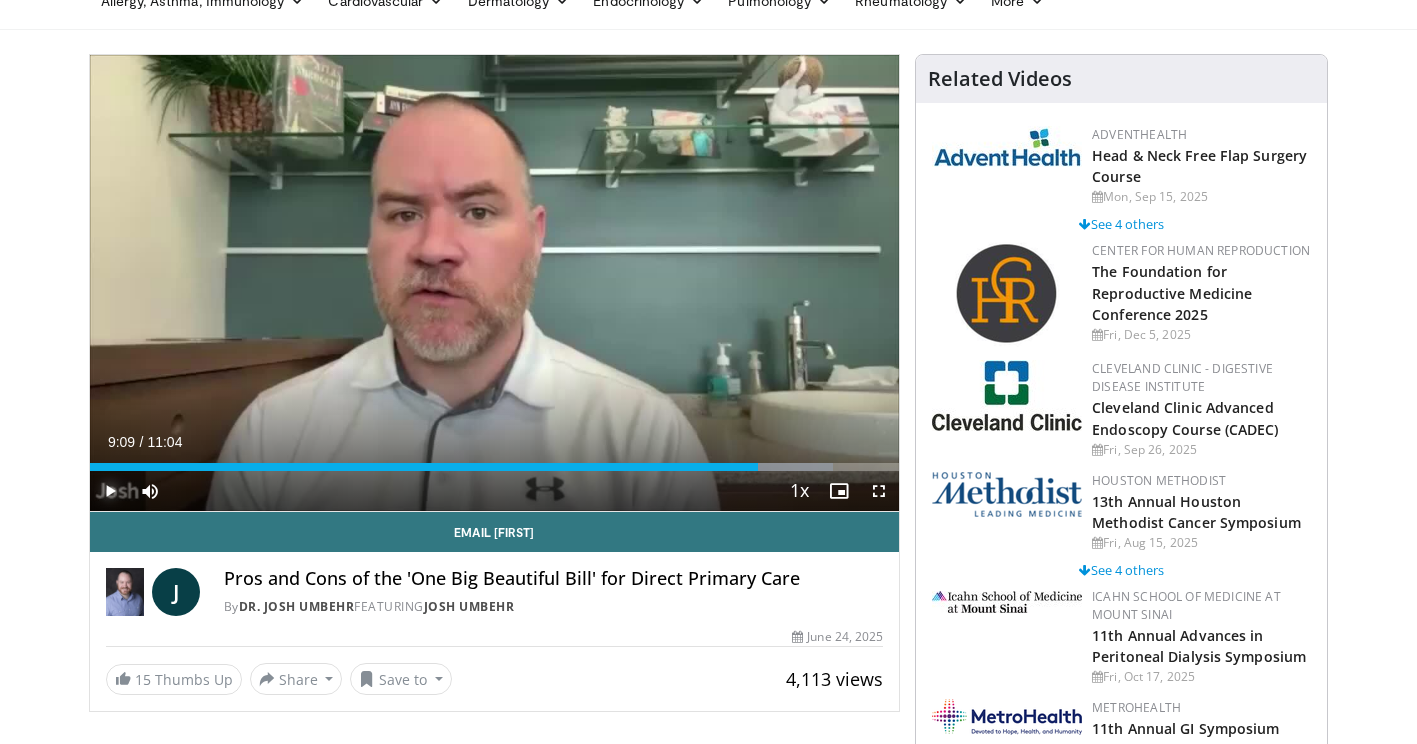 click at bounding box center (110, 491) 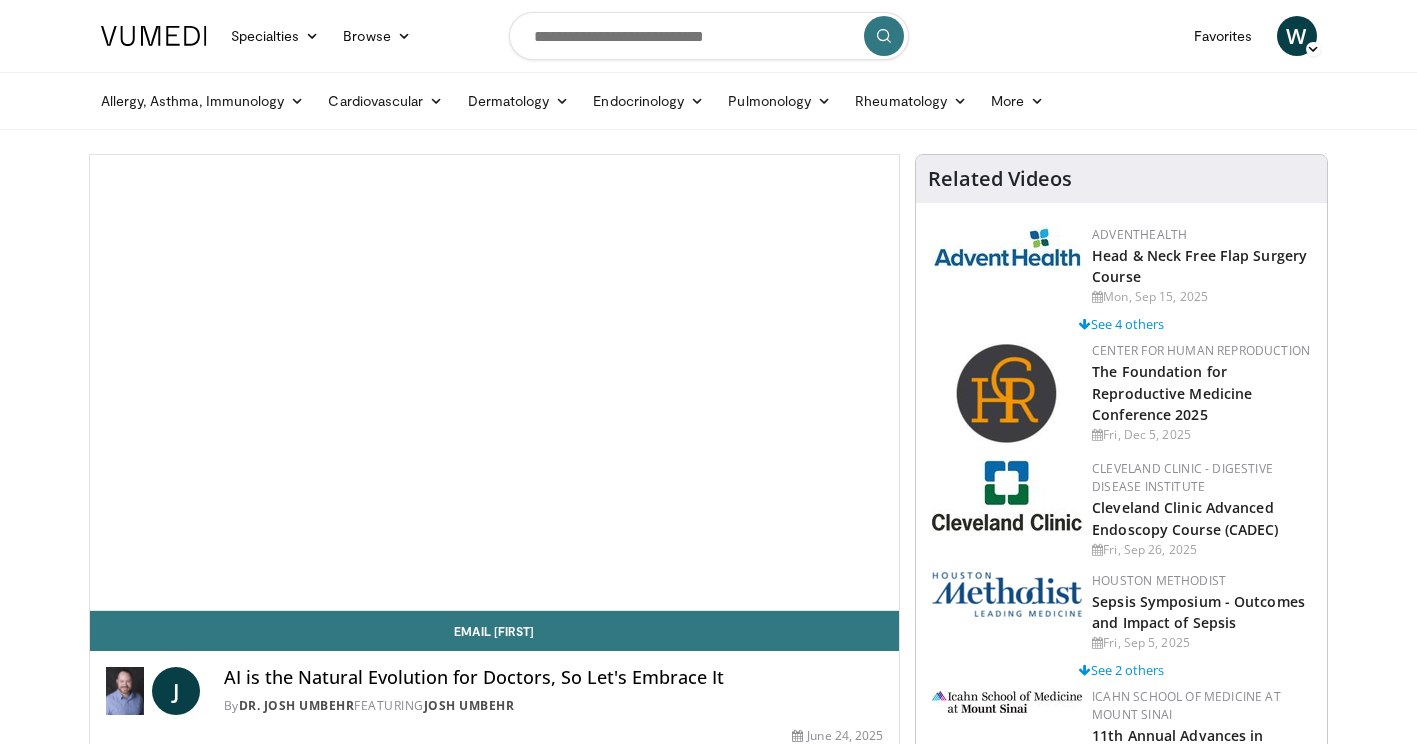 scroll, scrollTop: 0, scrollLeft: 0, axis: both 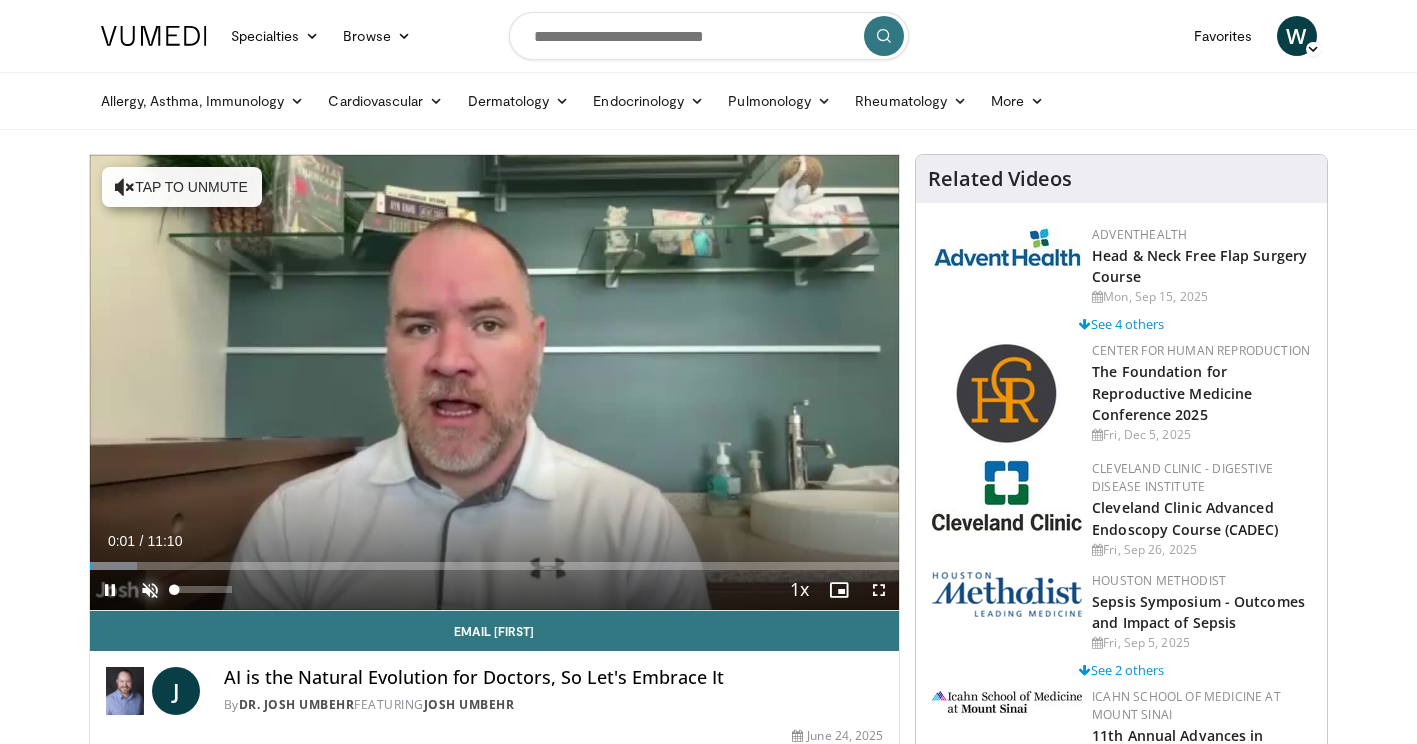 click at bounding box center [150, 590] 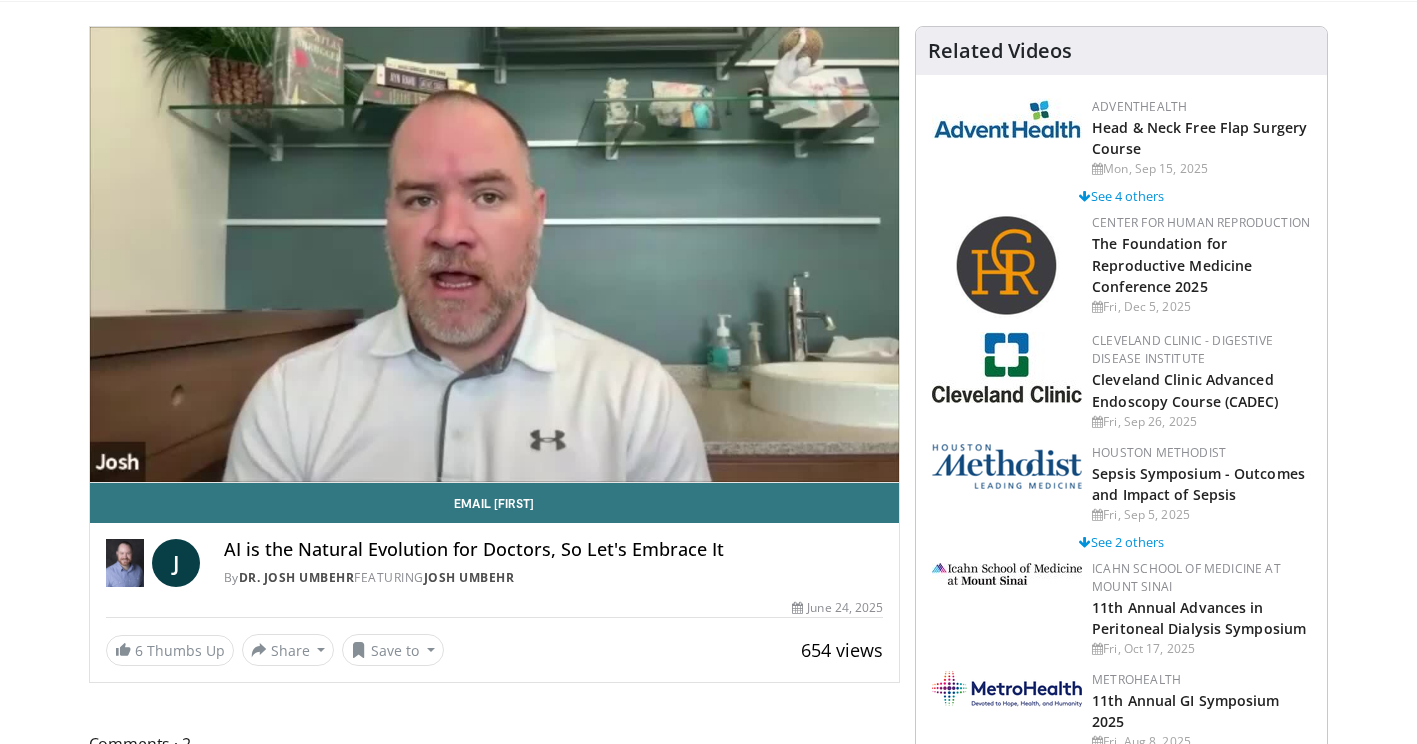 scroll, scrollTop: 100, scrollLeft: 0, axis: vertical 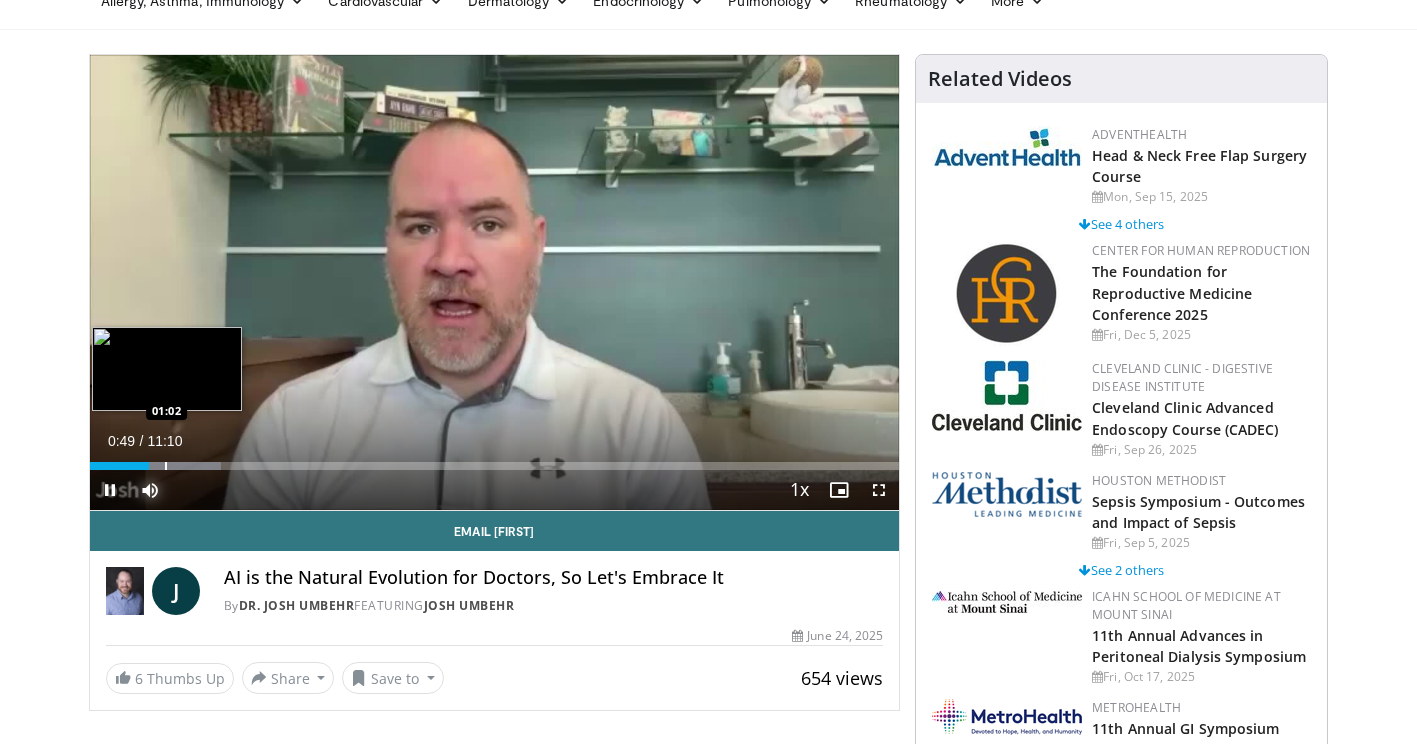 click at bounding box center [166, 466] 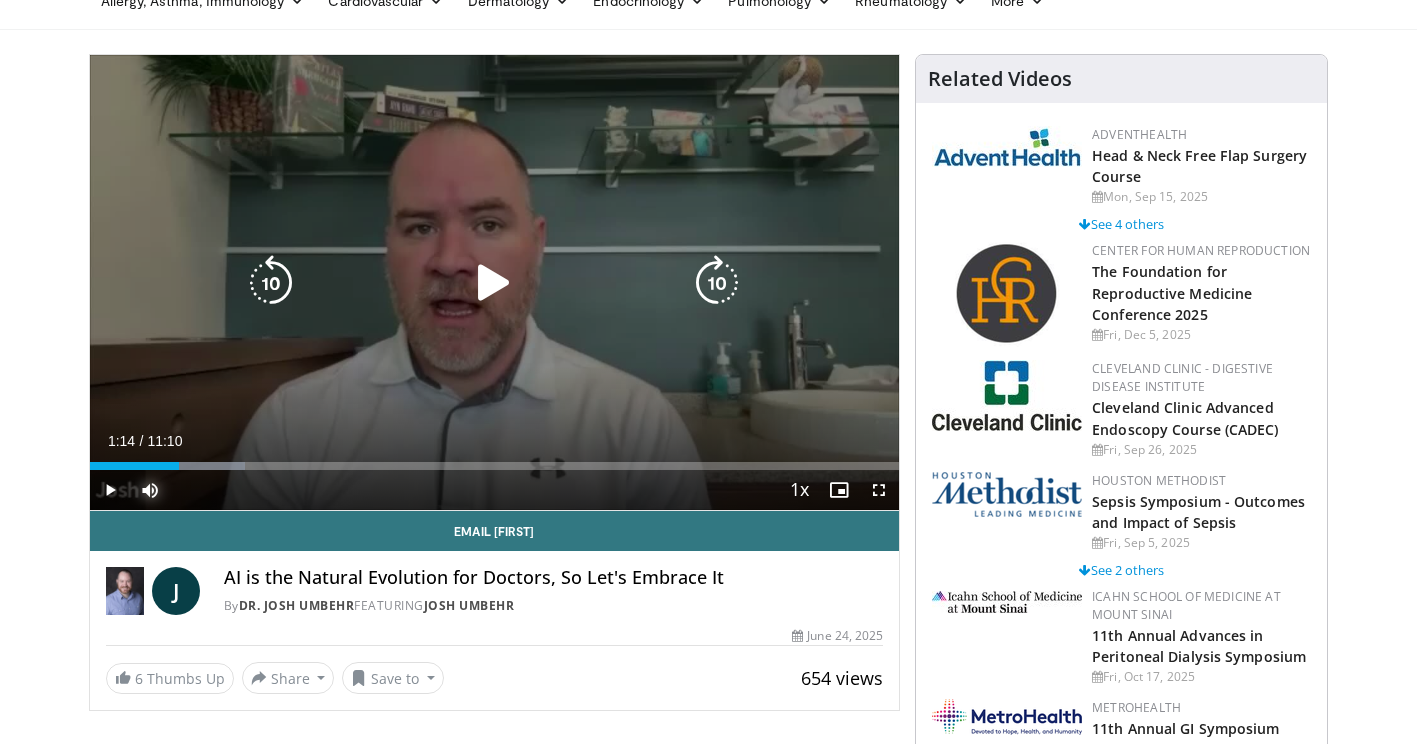 click on "Loaded :  19.24% 01:14 01:17" at bounding box center (495, 466) 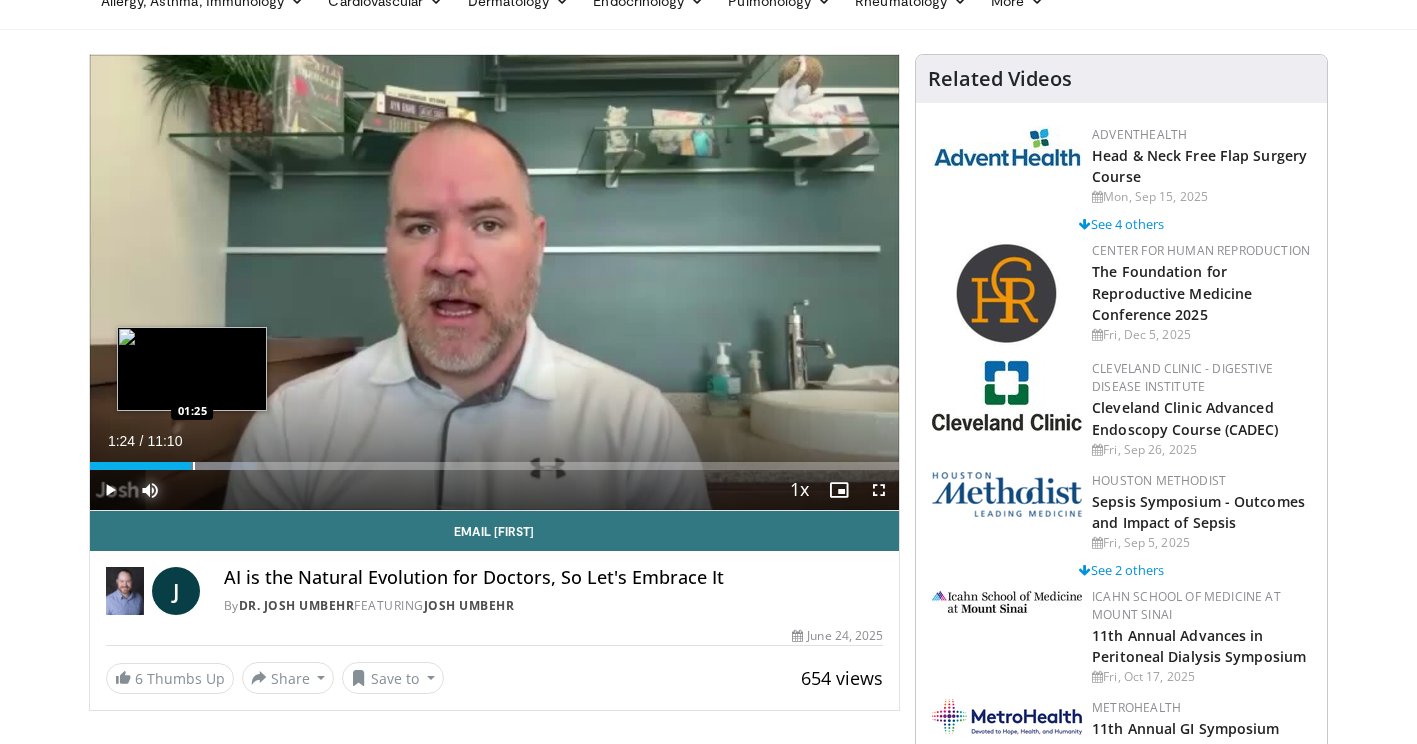 click at bounding box center [194, 466] 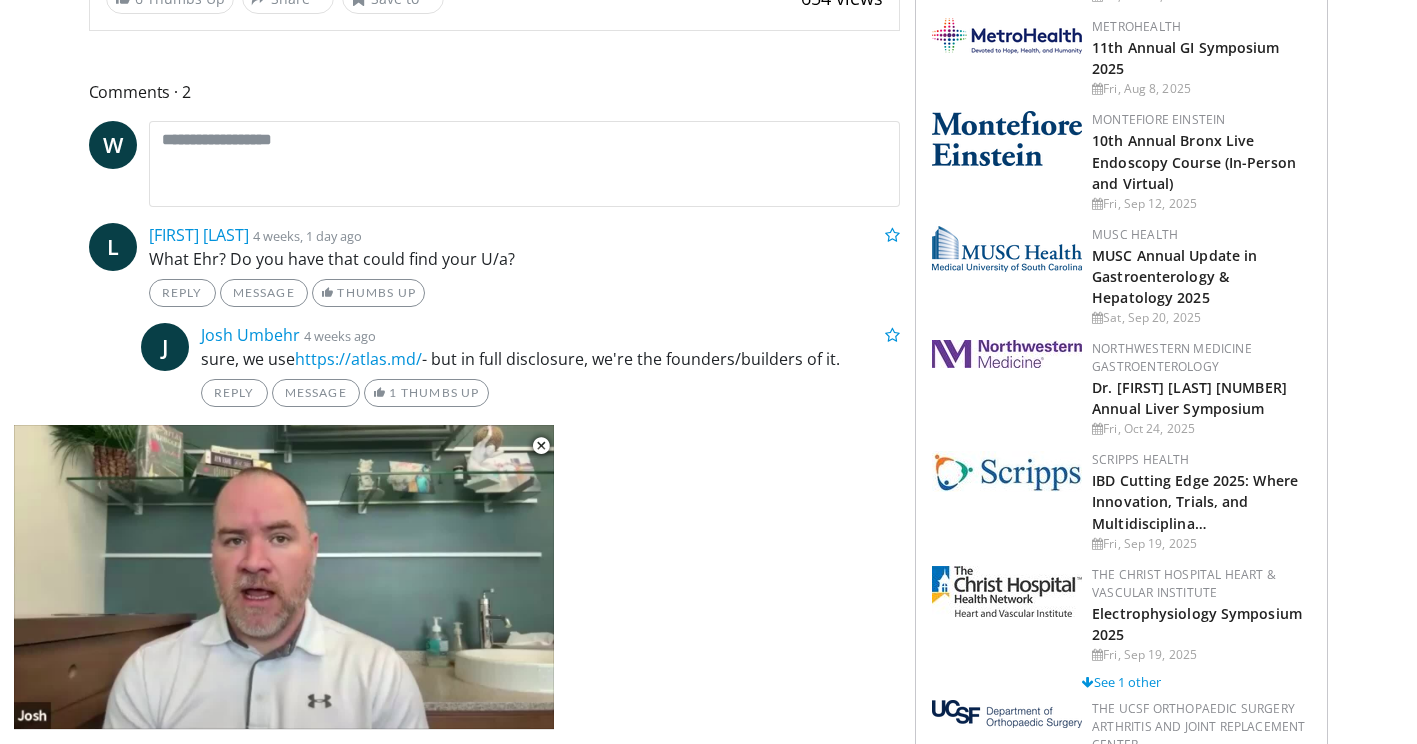 scroll, scrollTop: 900, scrollLeft: 0, axis: vertical 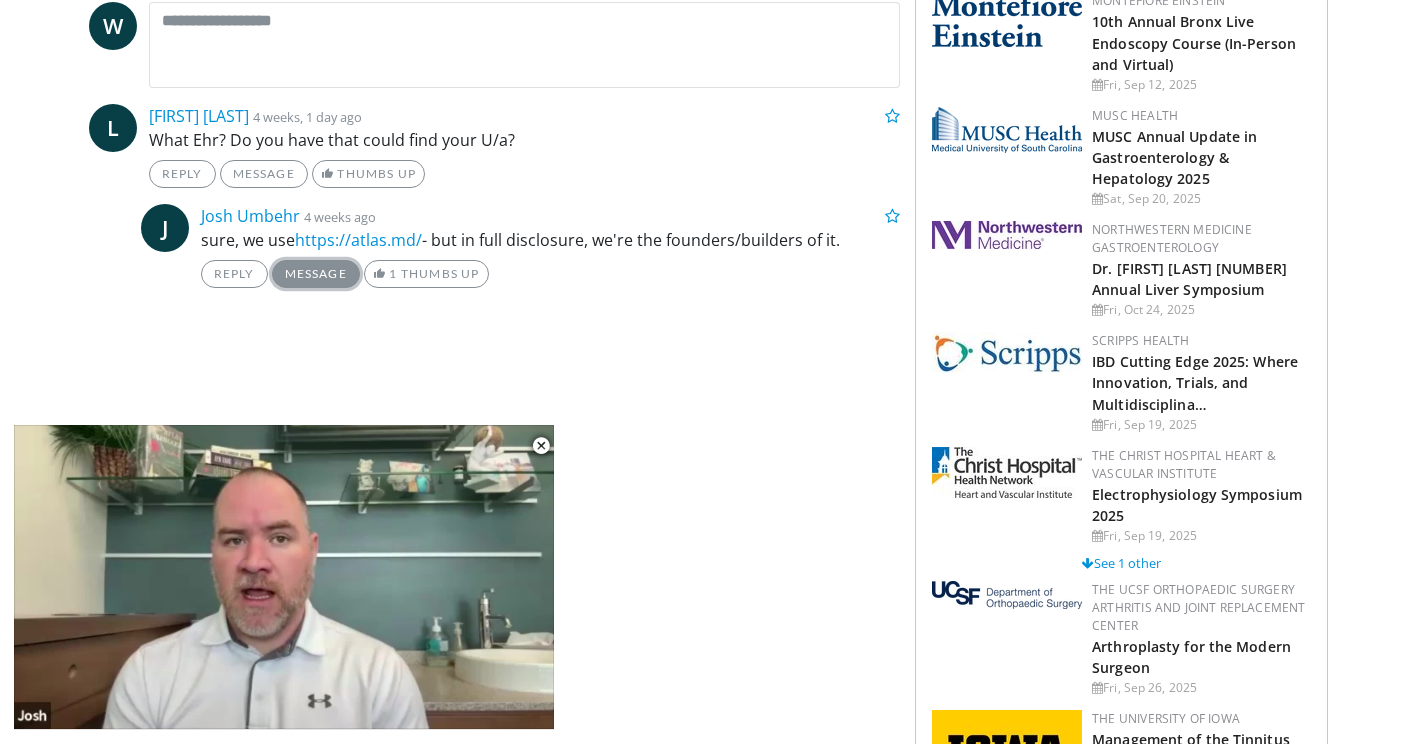 click on "Message" at bounding box center (316, 274) 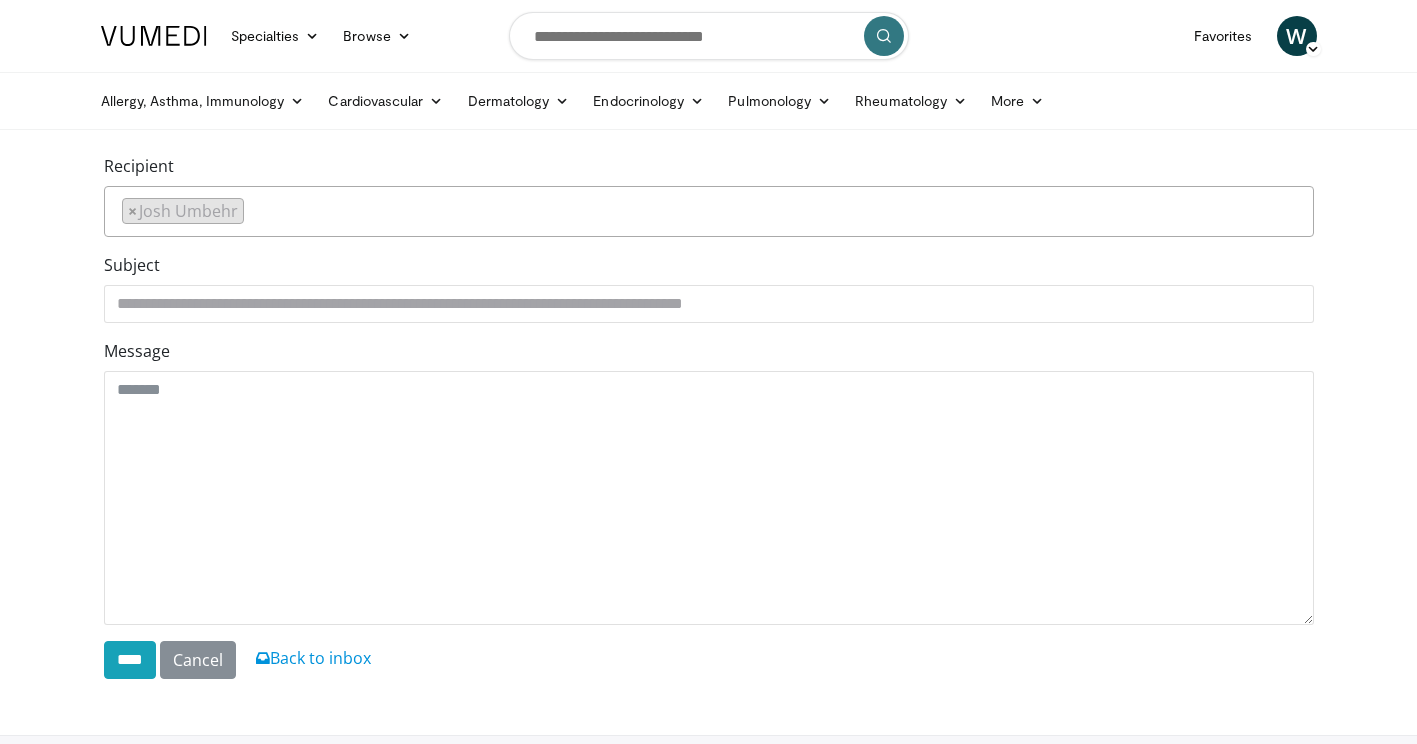 scroll, scrollTop: 0, scrollLeft: 0, axis: both 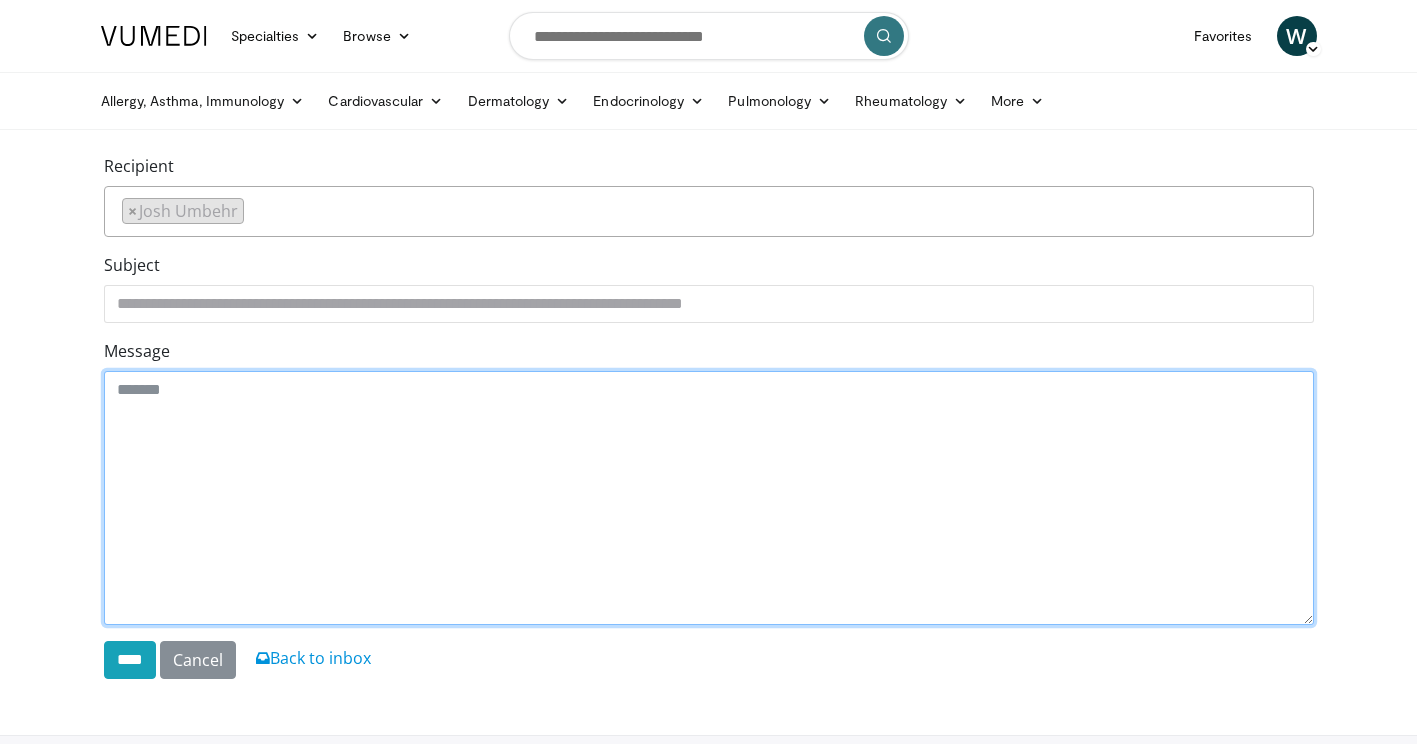 click on "Message" at bounding box center [709, 498] 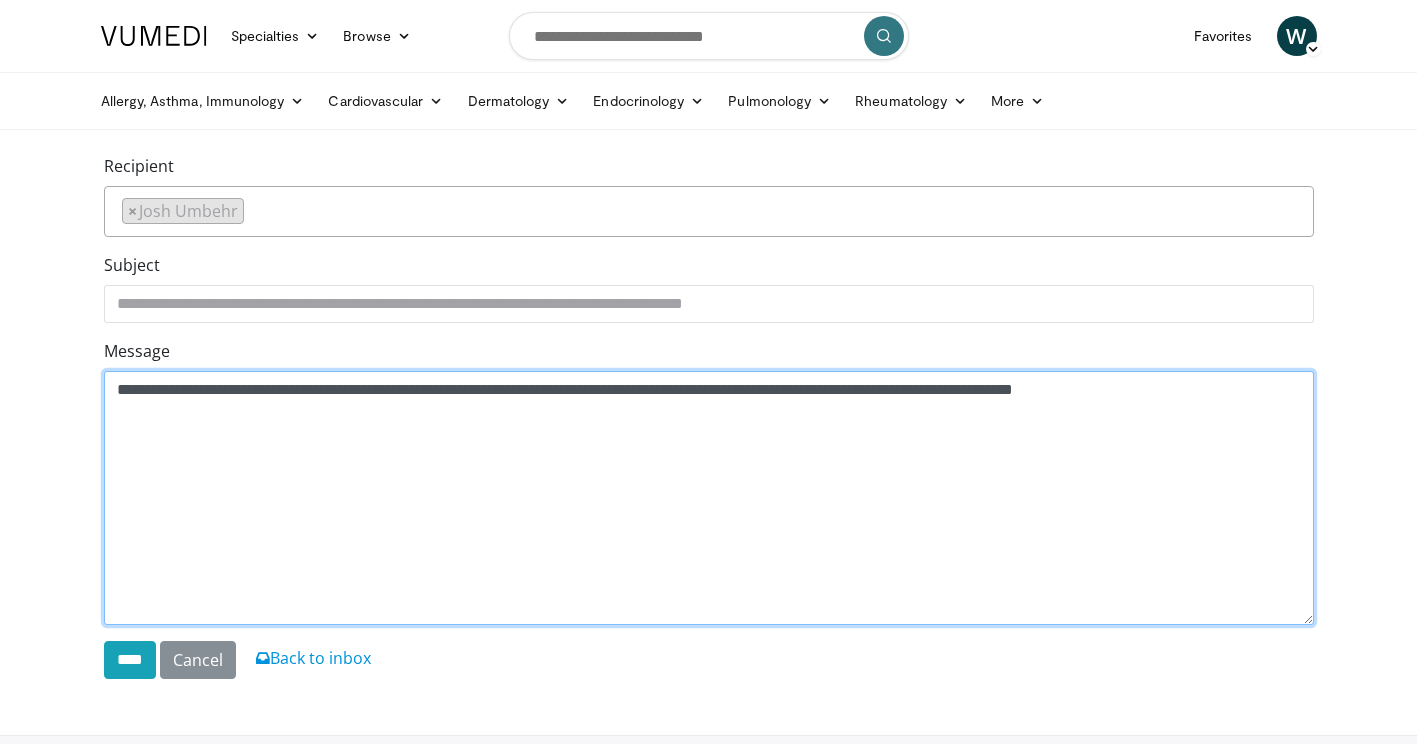 click on "**********" at bounding box center [709, 498] 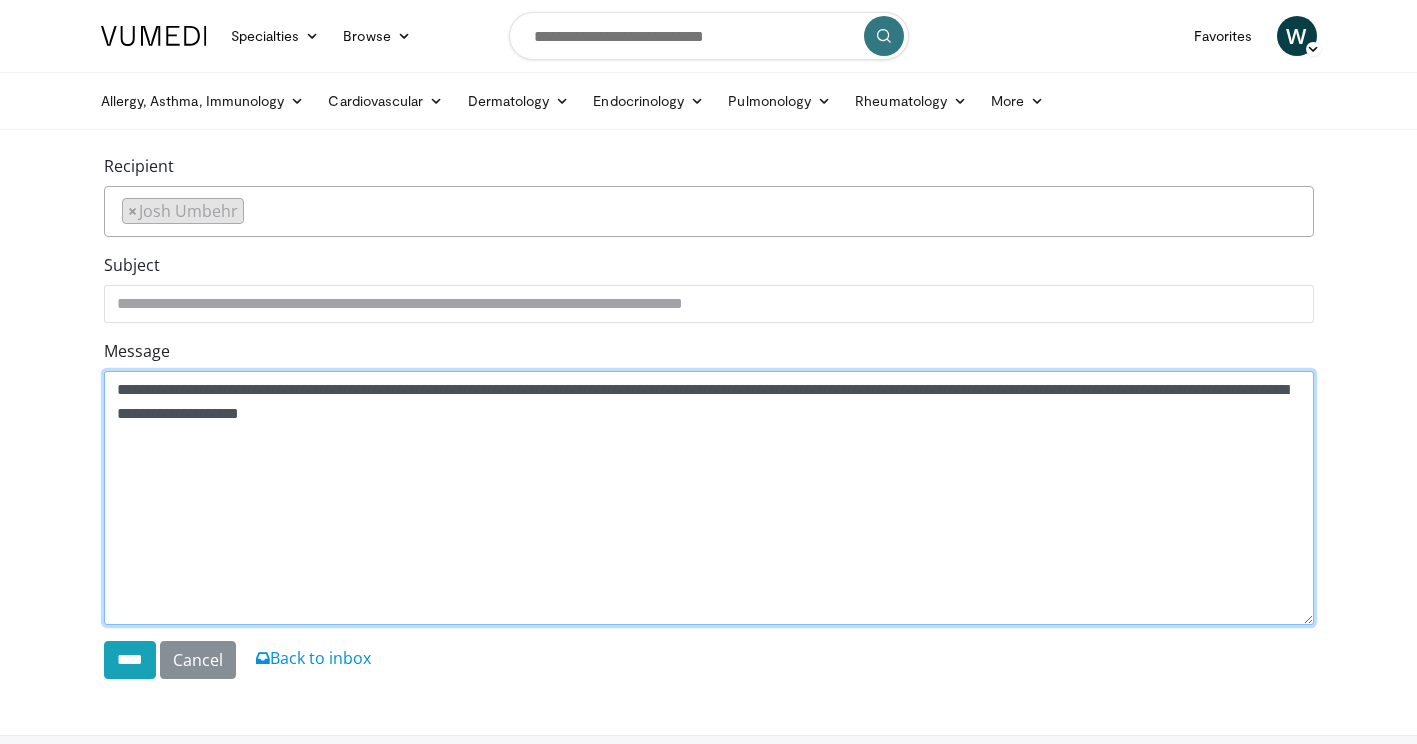 drag, startPoint x: 710, startPoint y: 388, endPoint x: 704, endPoint y: 403, distance: 16.155495 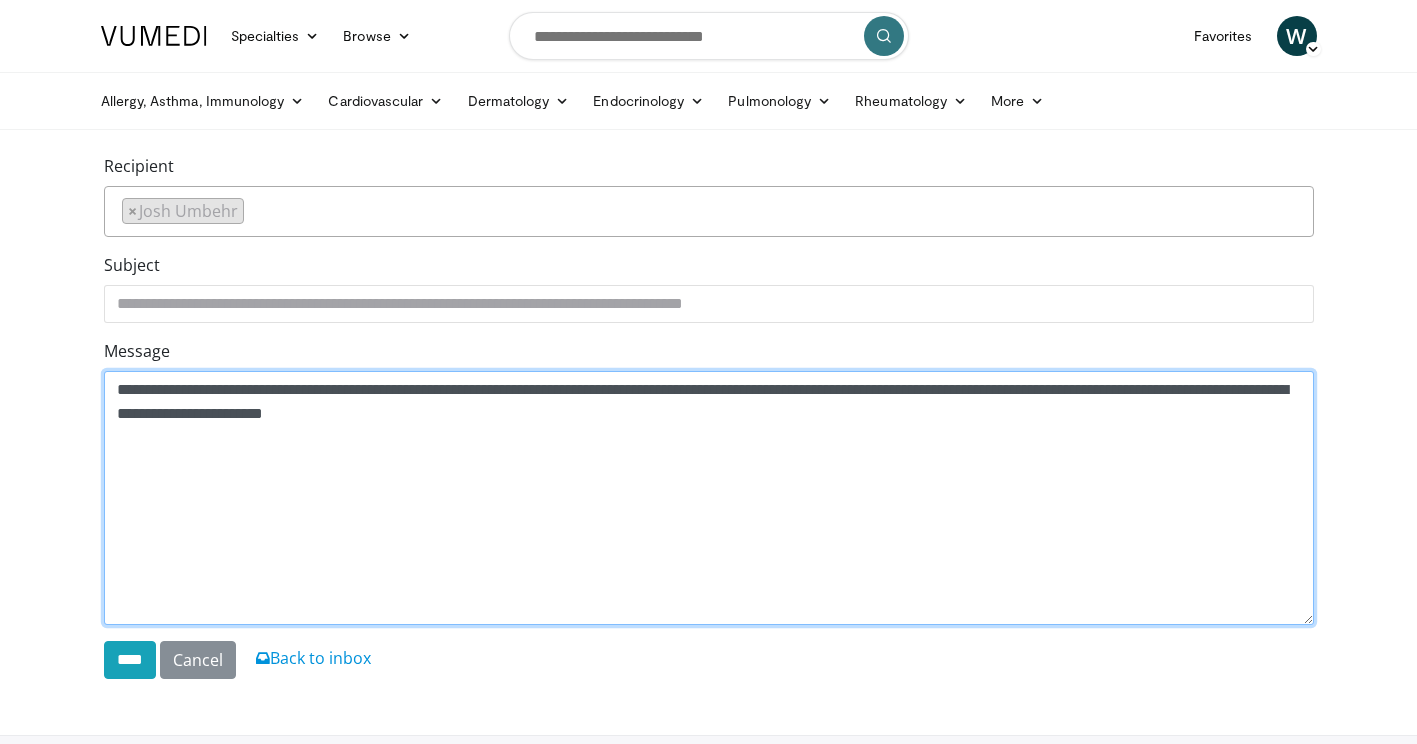 click on "**********" at bounding box center (709, 498) 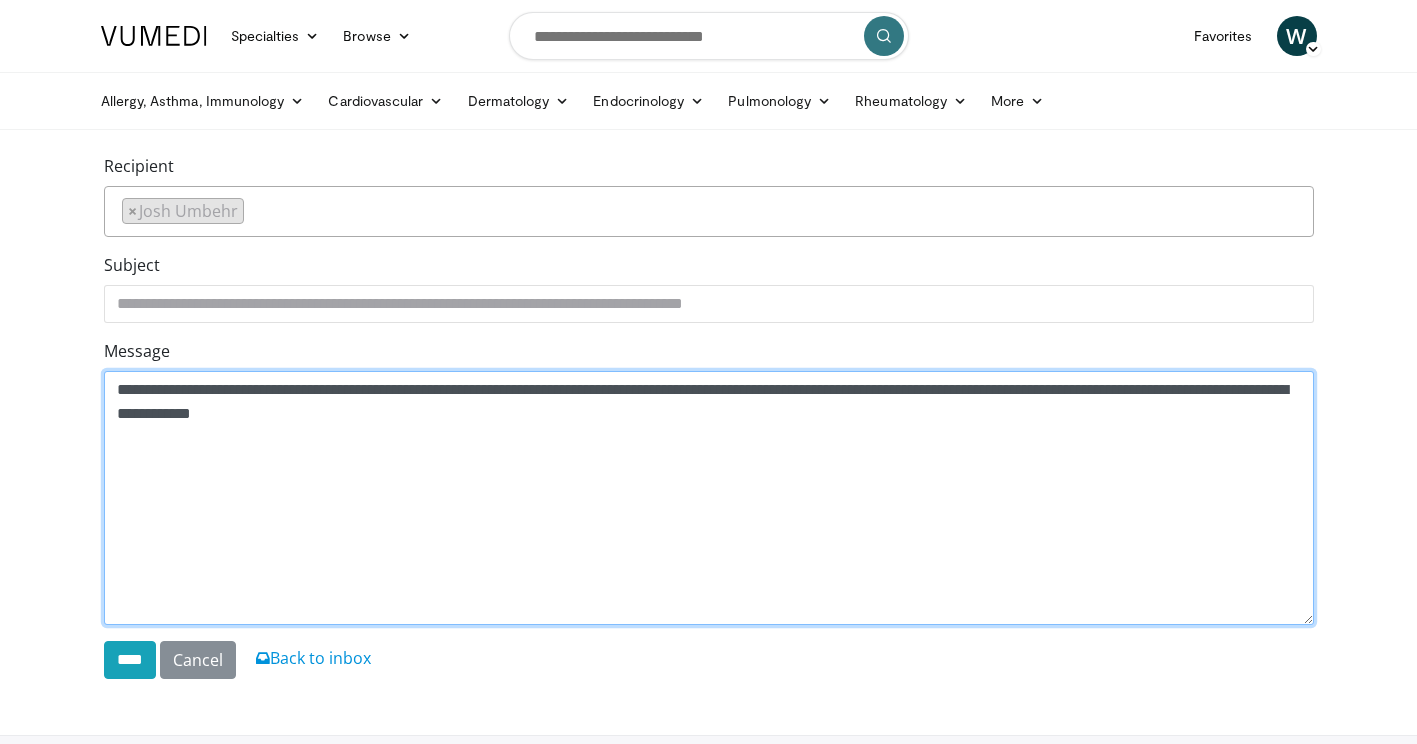 click on "**********" at bounding box center [709, 498] 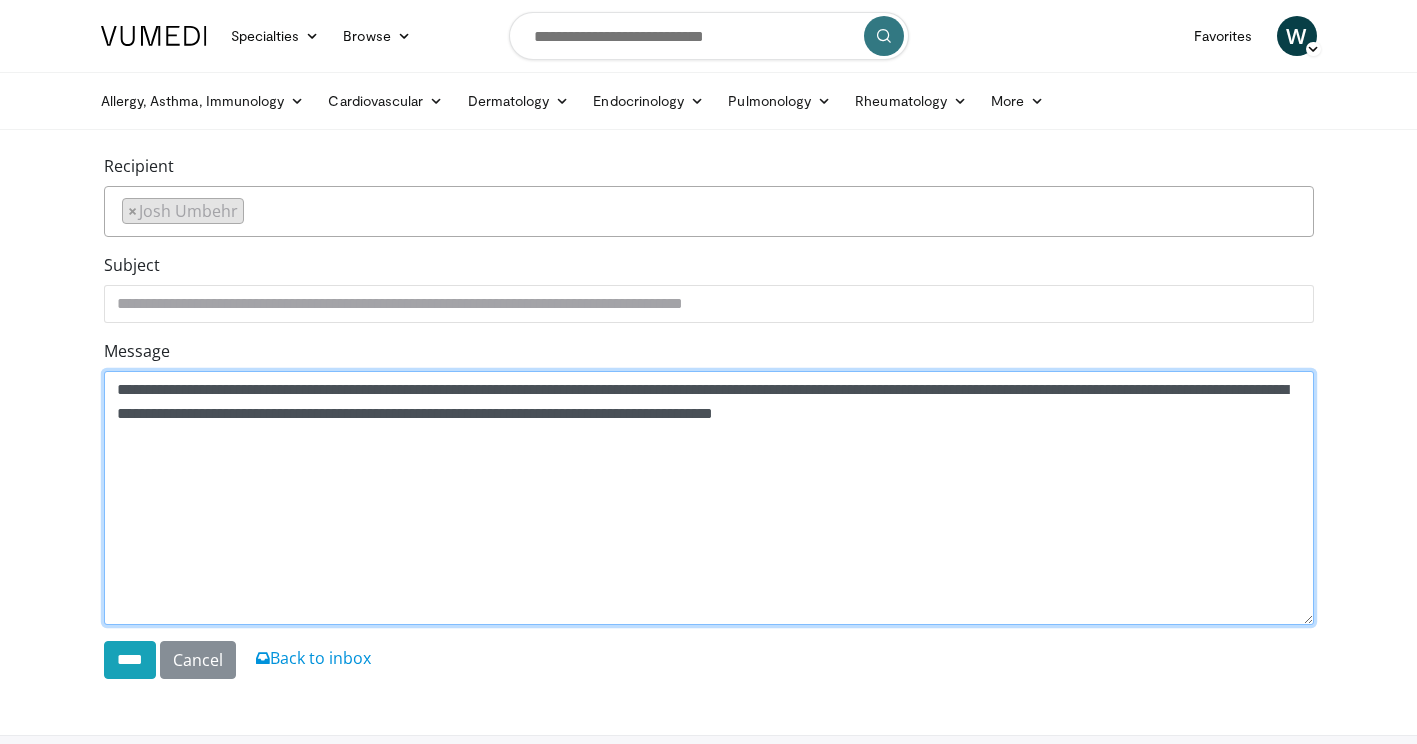 click on "**********" at bounding box center (709, 498) 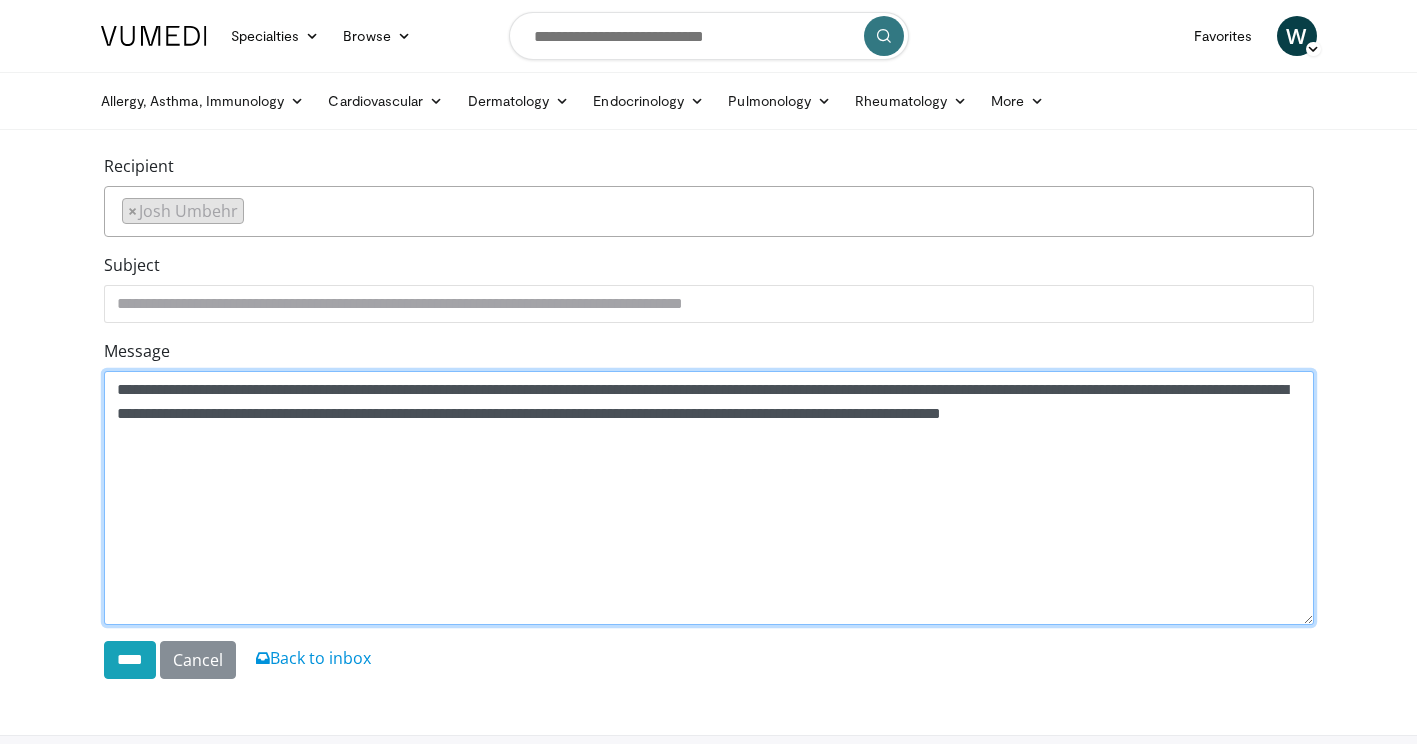 click on "**********" at bounding box center (709, 498) 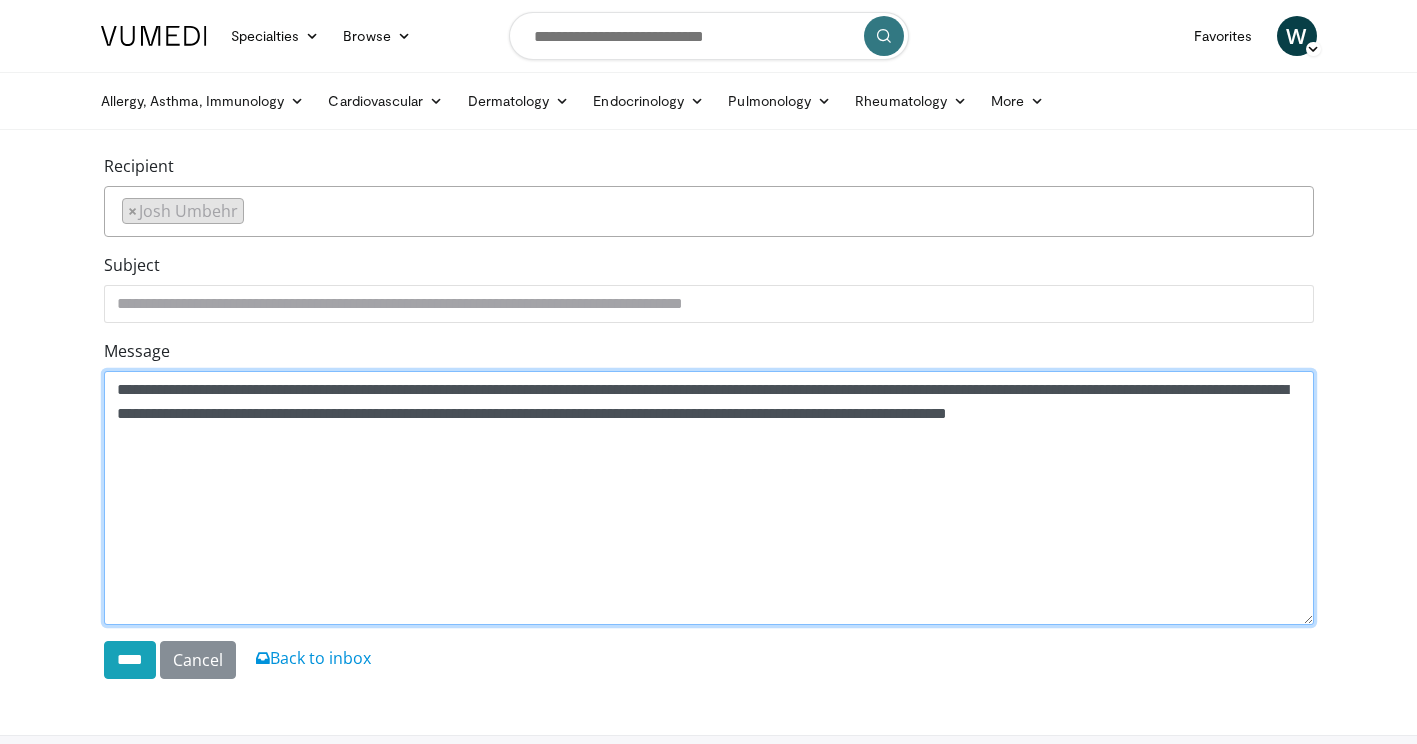 click on "**********" at bounding box center [709, 498] 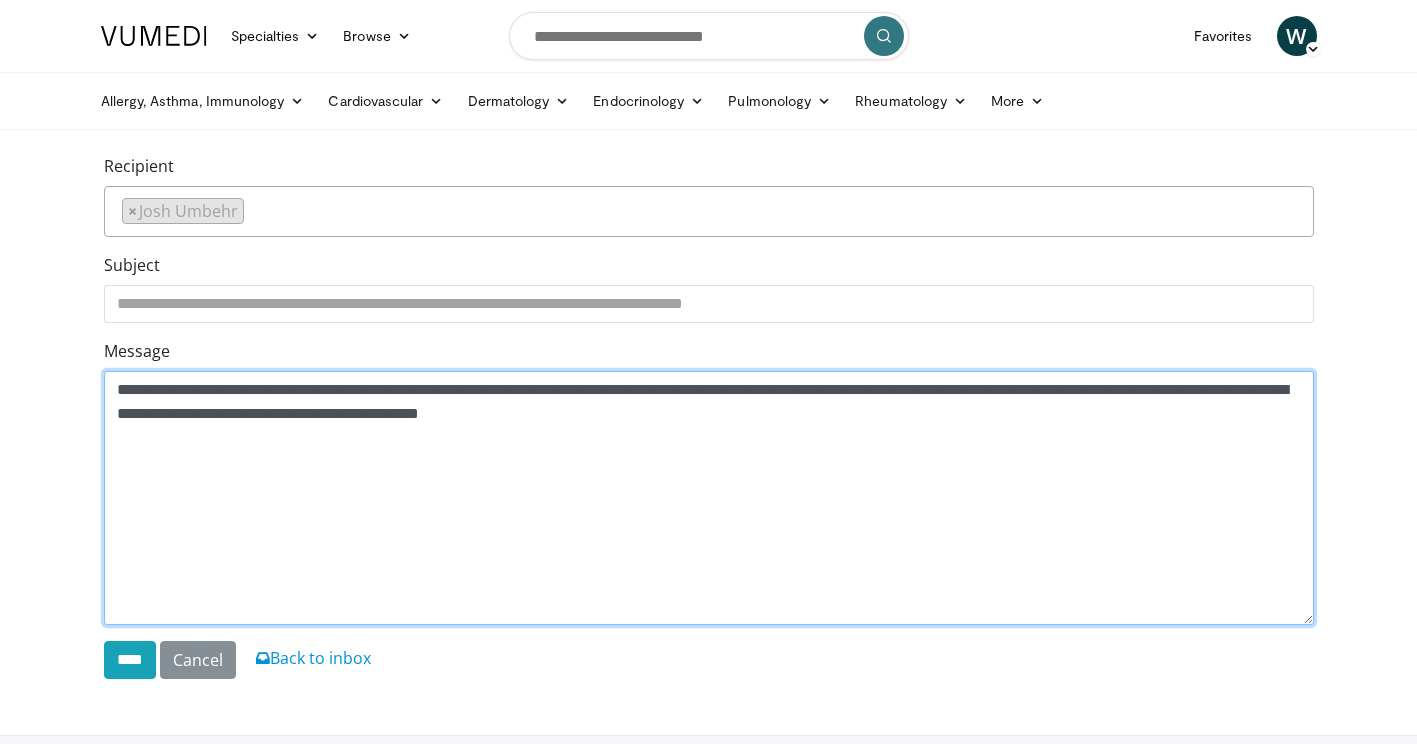 click on "**********" at bounding box center (709, 498) 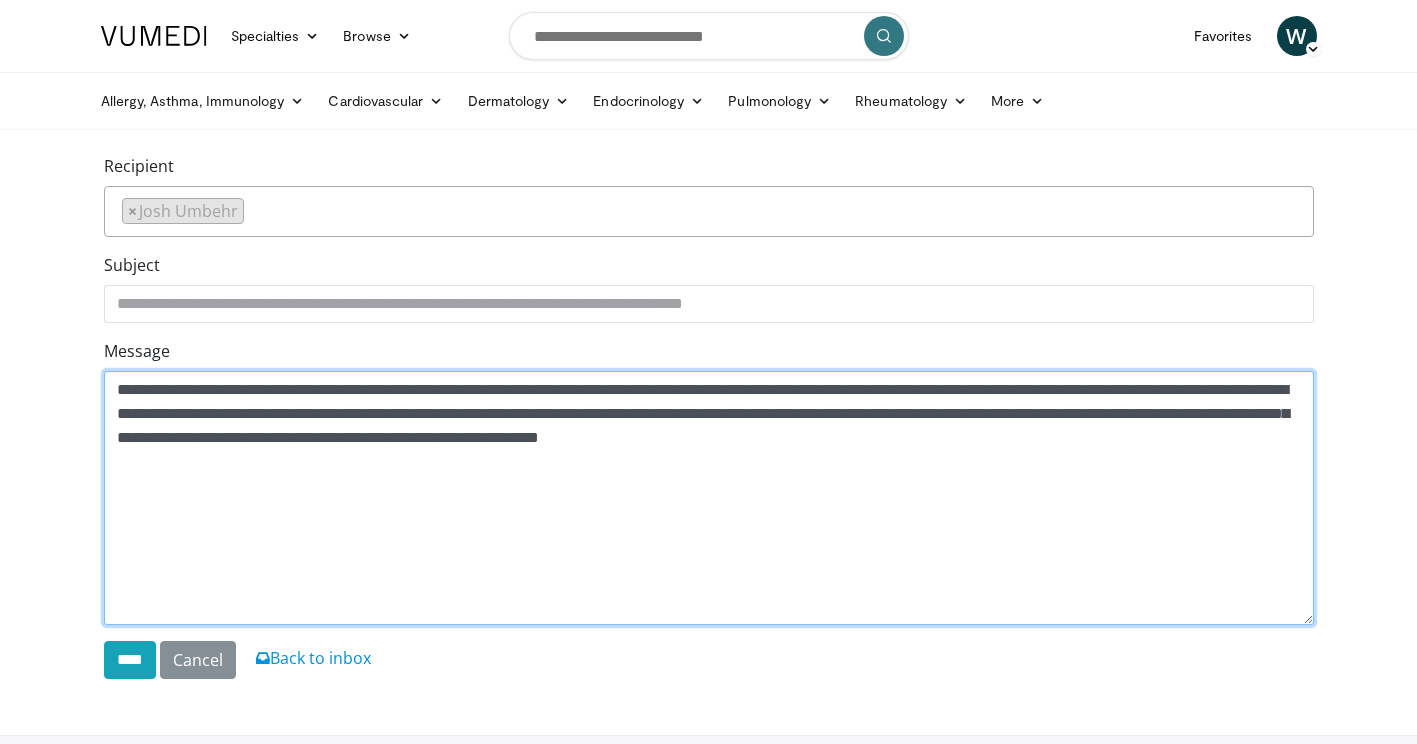 drag, startPoint x: 752, startPoint y: 440, endPoint x: 762, endPoint y: 462, distance: 24.166092 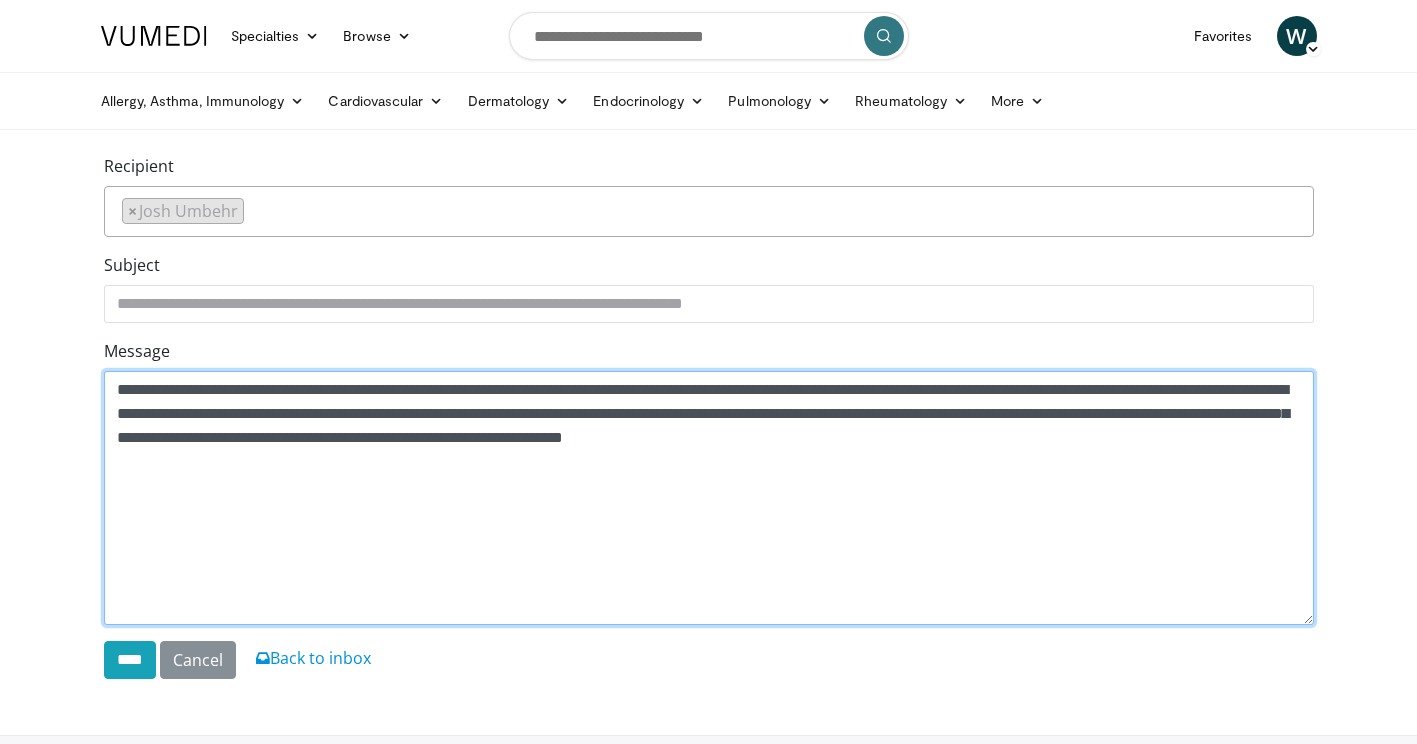 drag, startPoint x: 110, startPoint y: 389, endPoint x: 1203, endPoint y: 461, distance: 1095.3689 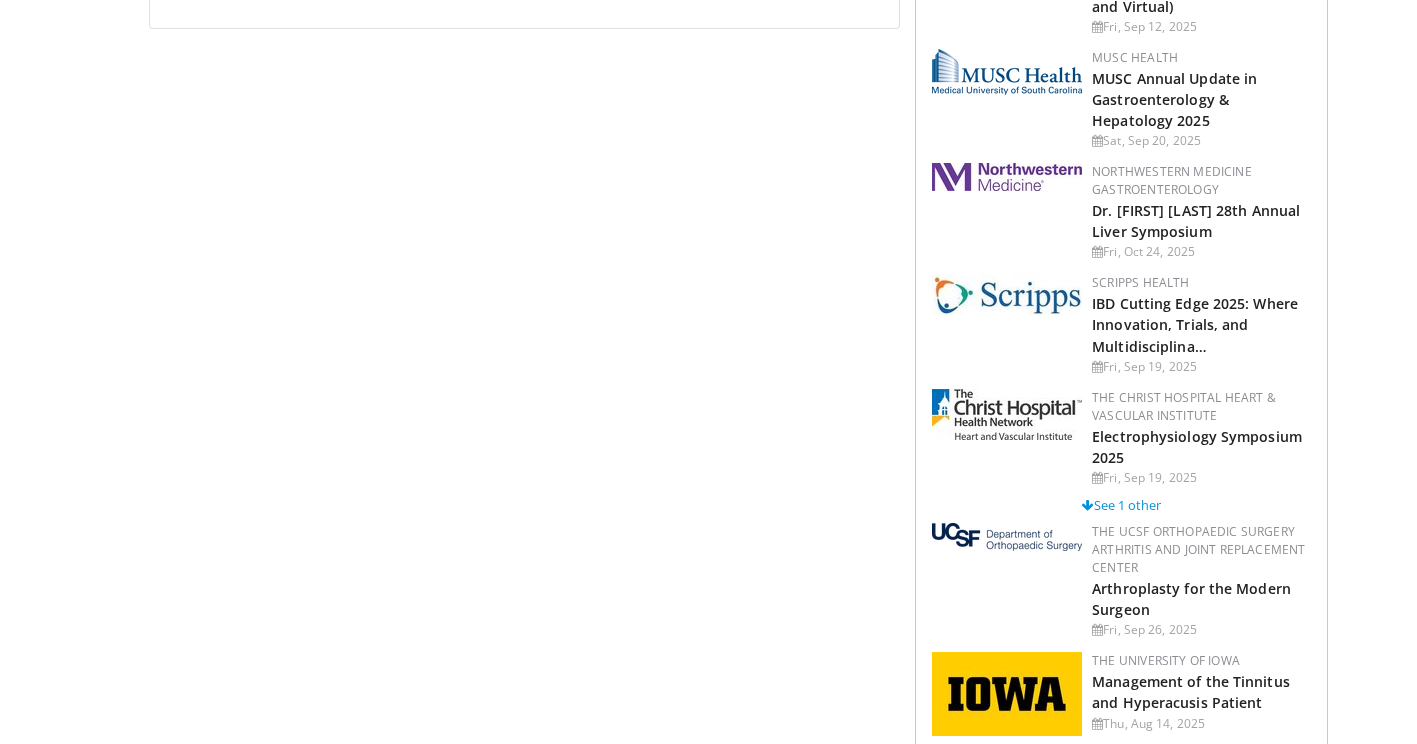 scroll, scrollTop: 900, scrollLeft: 0, axis: vertical 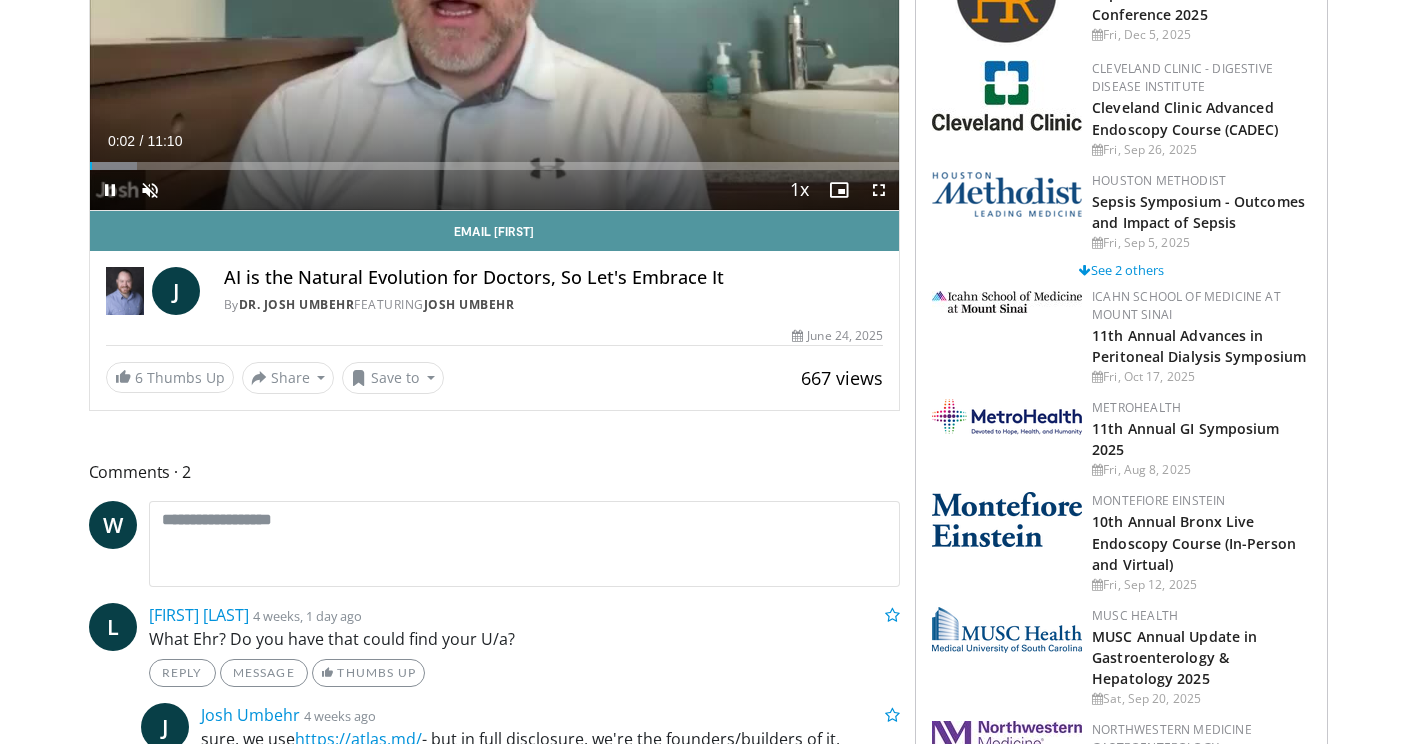 drag, startPoint x: 508, startPoint y: 229, endPoint x: 479, endPoint y: 243, distance: 32.202484 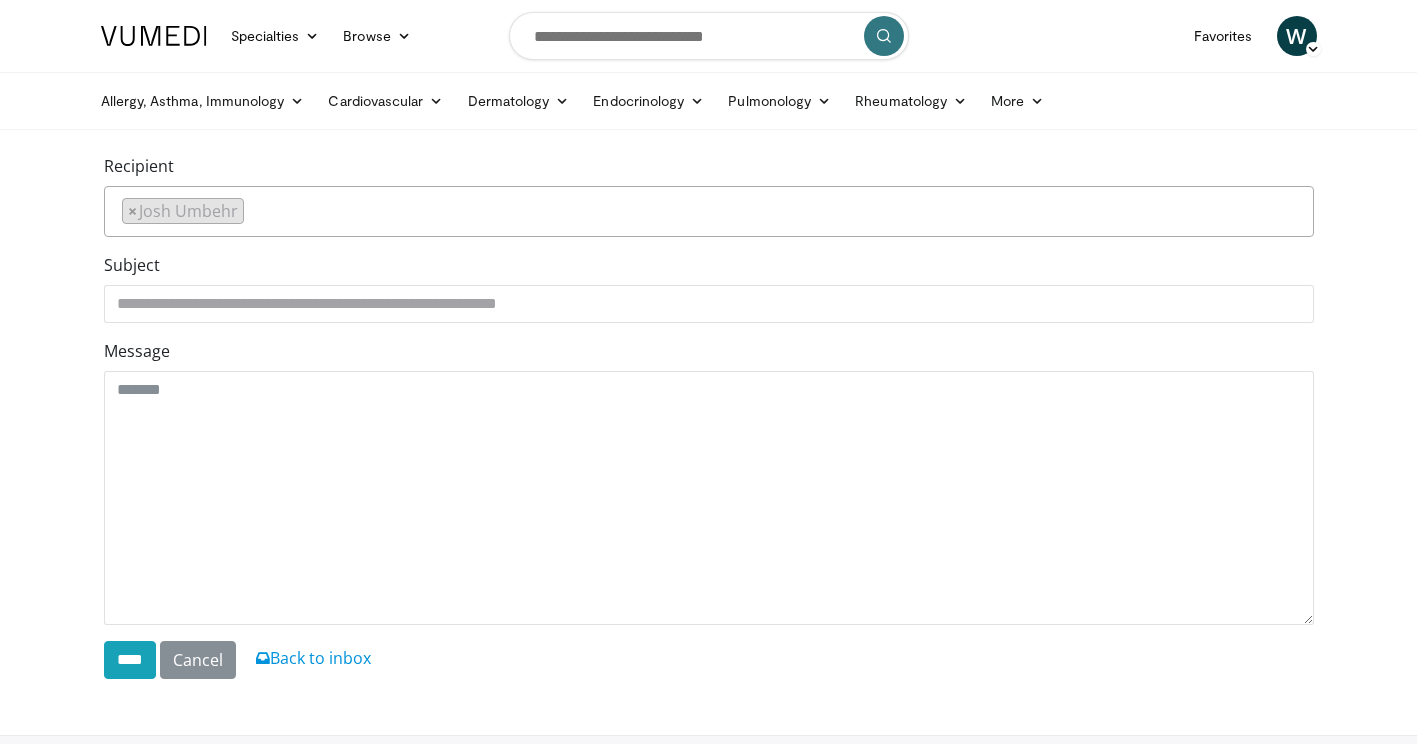 scroll, scrollTop: 0, scrollLeft: 0, axis: both 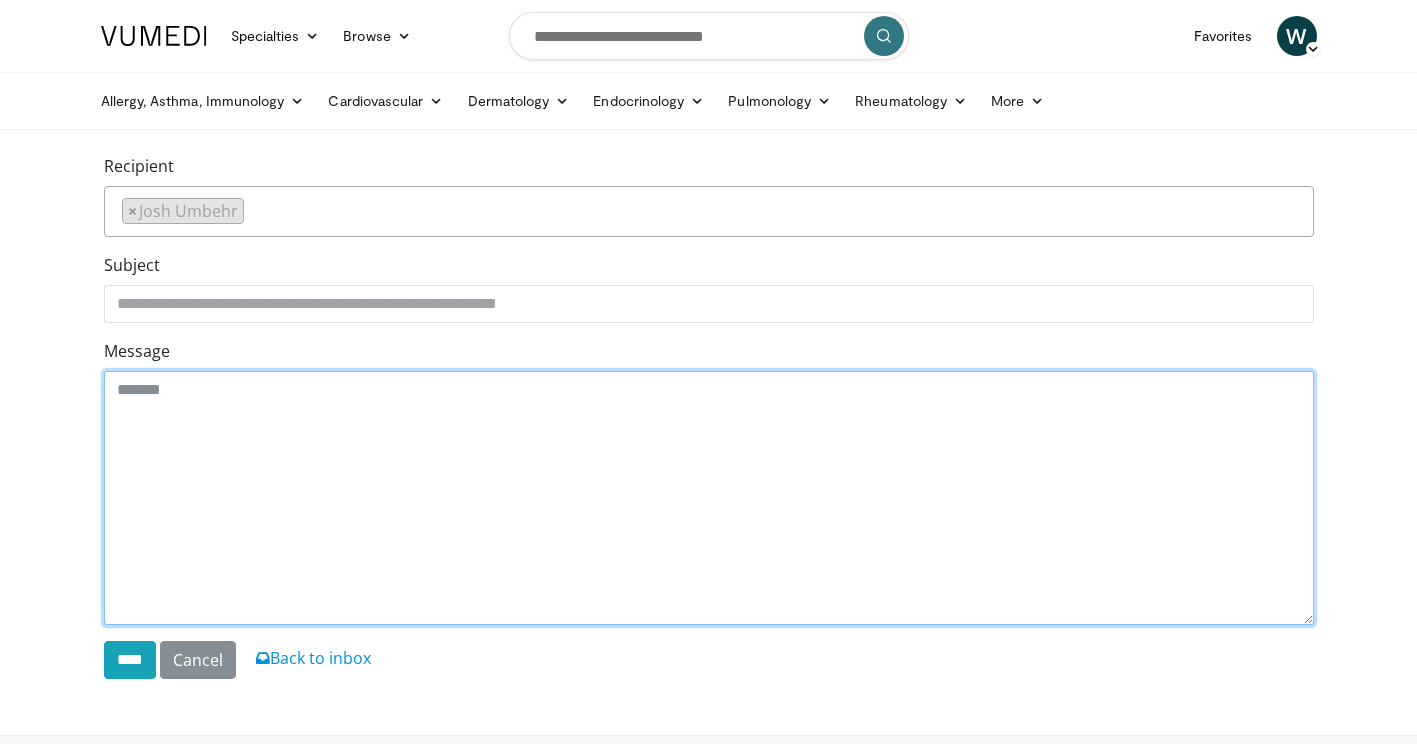 click on "Message" at bounding box center (709, 498) 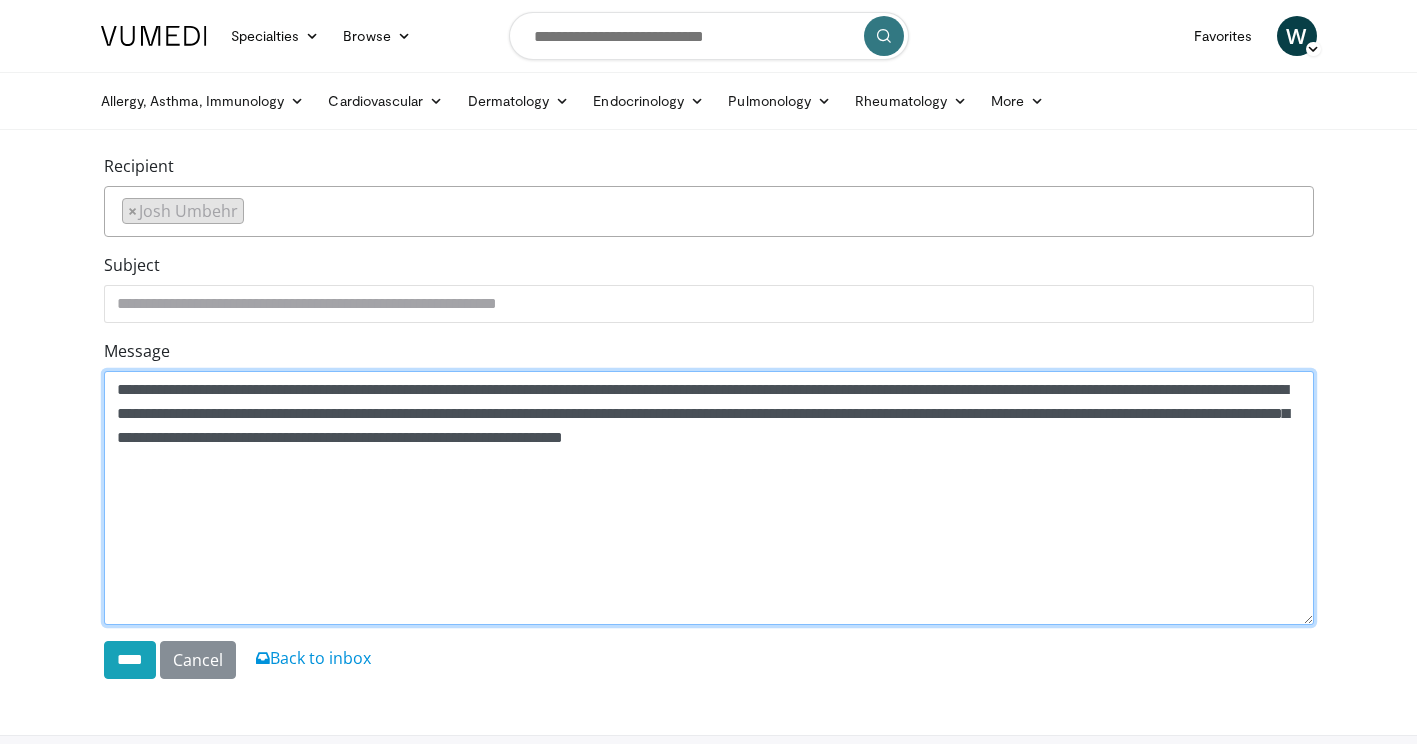 click on "**********" at bounding box center [709, 498] 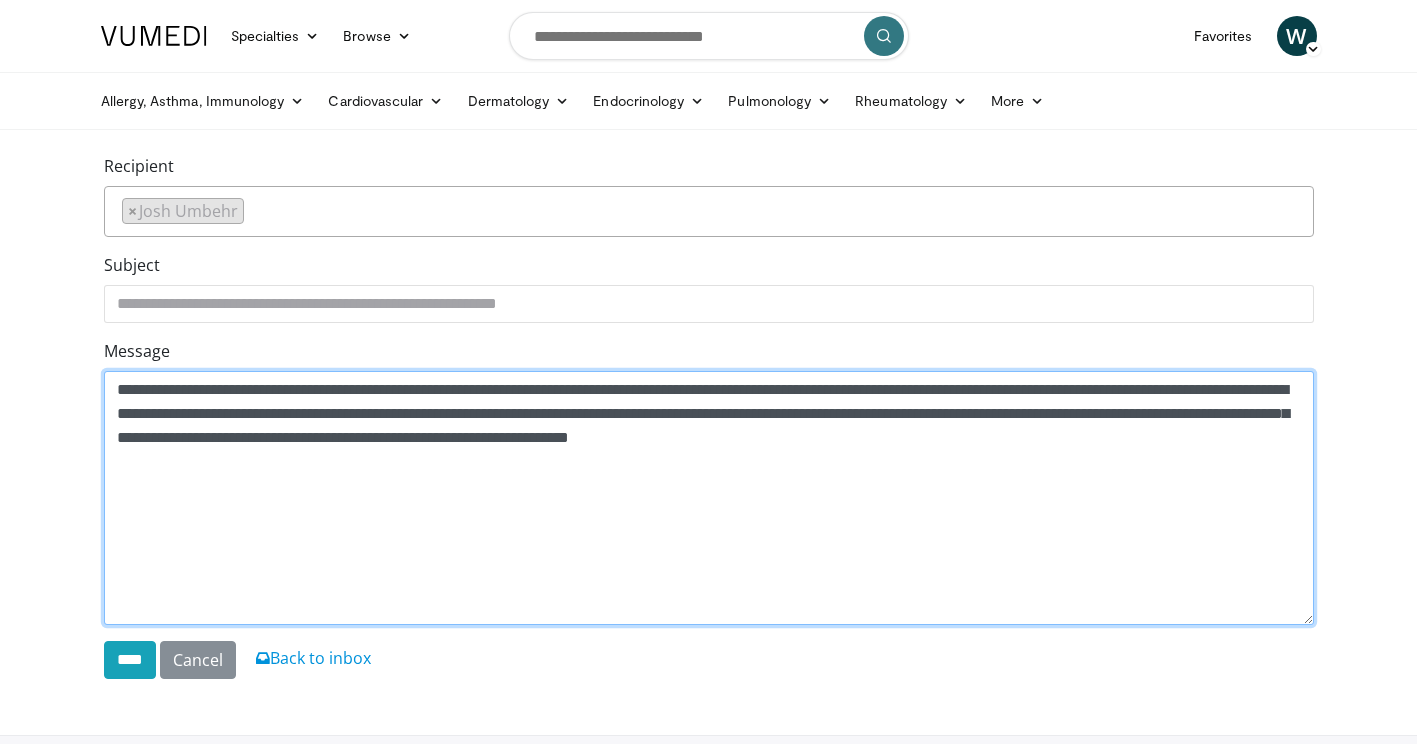 click on "**********" at bounding box center [709, 498] 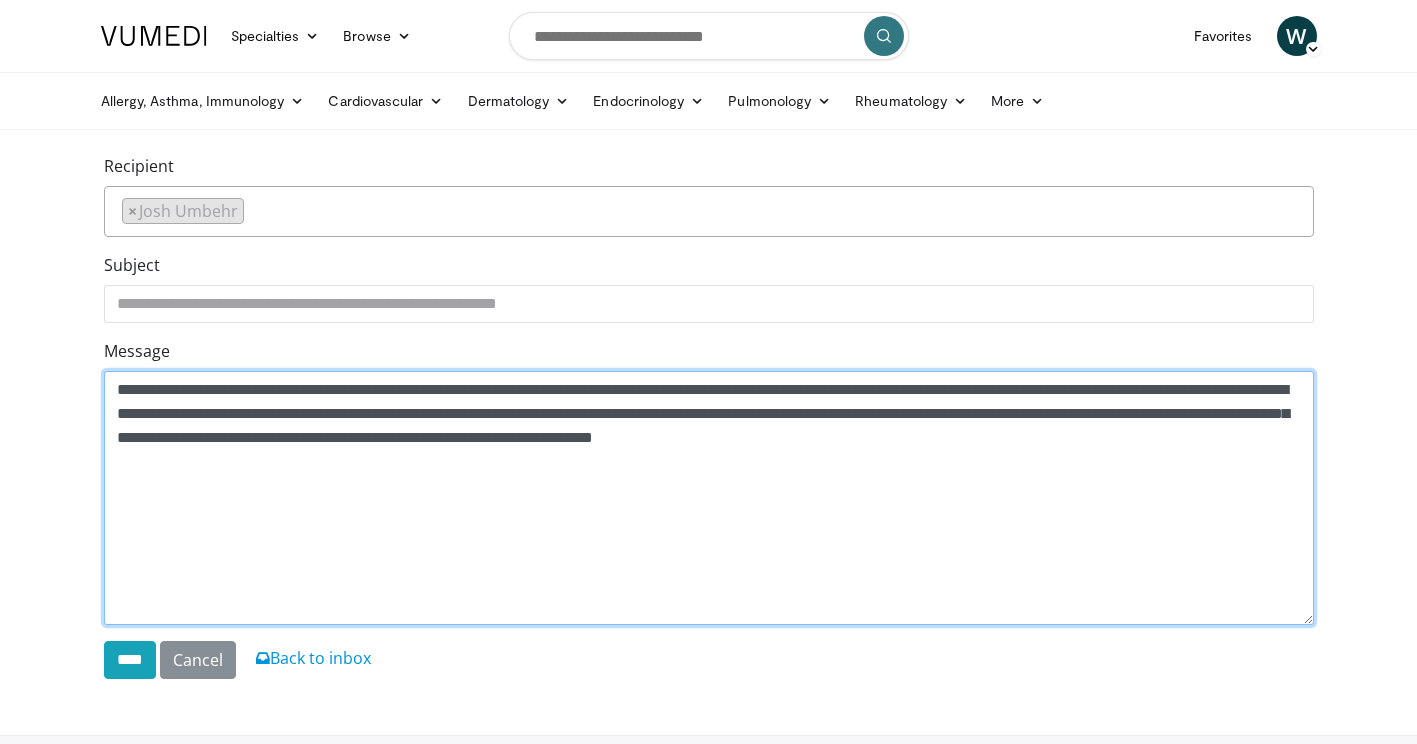 click on "**********" at bounding box center [709, 498] 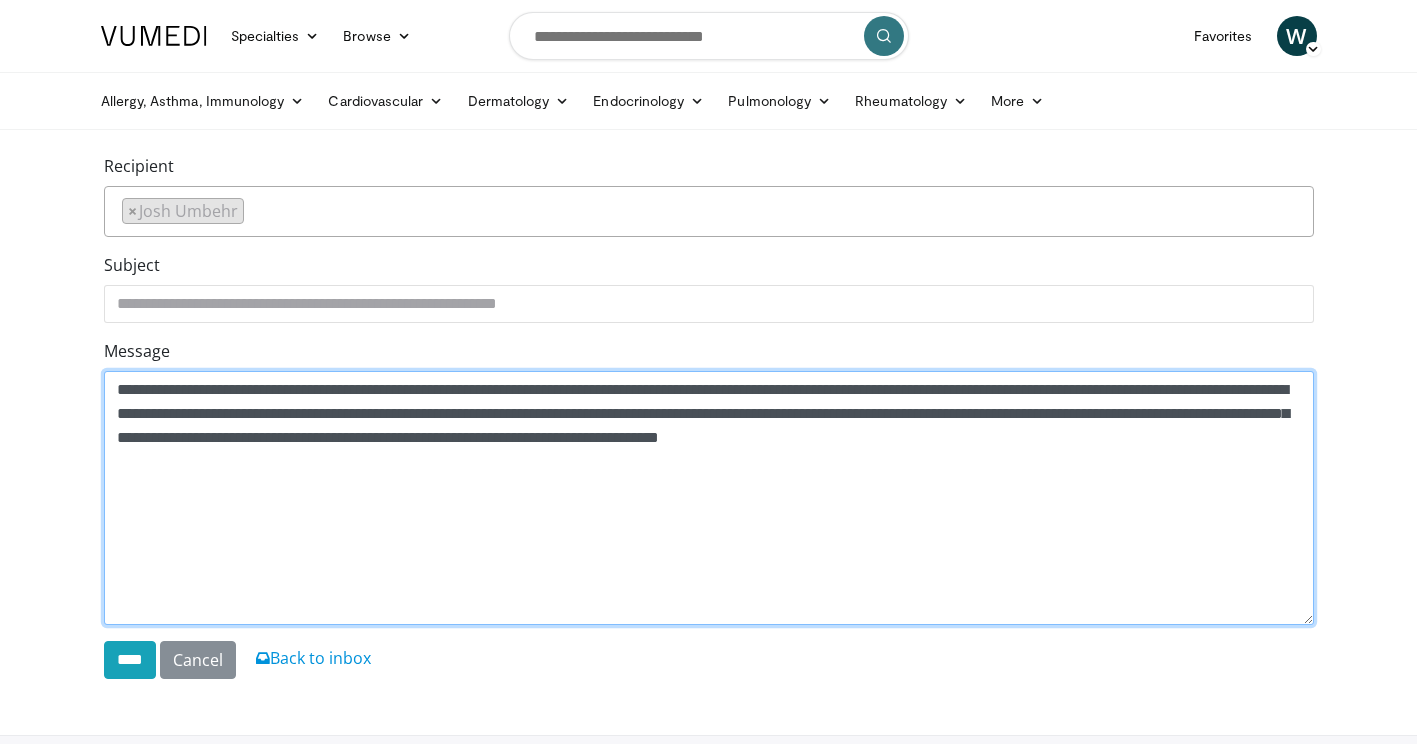 click on "**********" at bounding box center (709, 498) 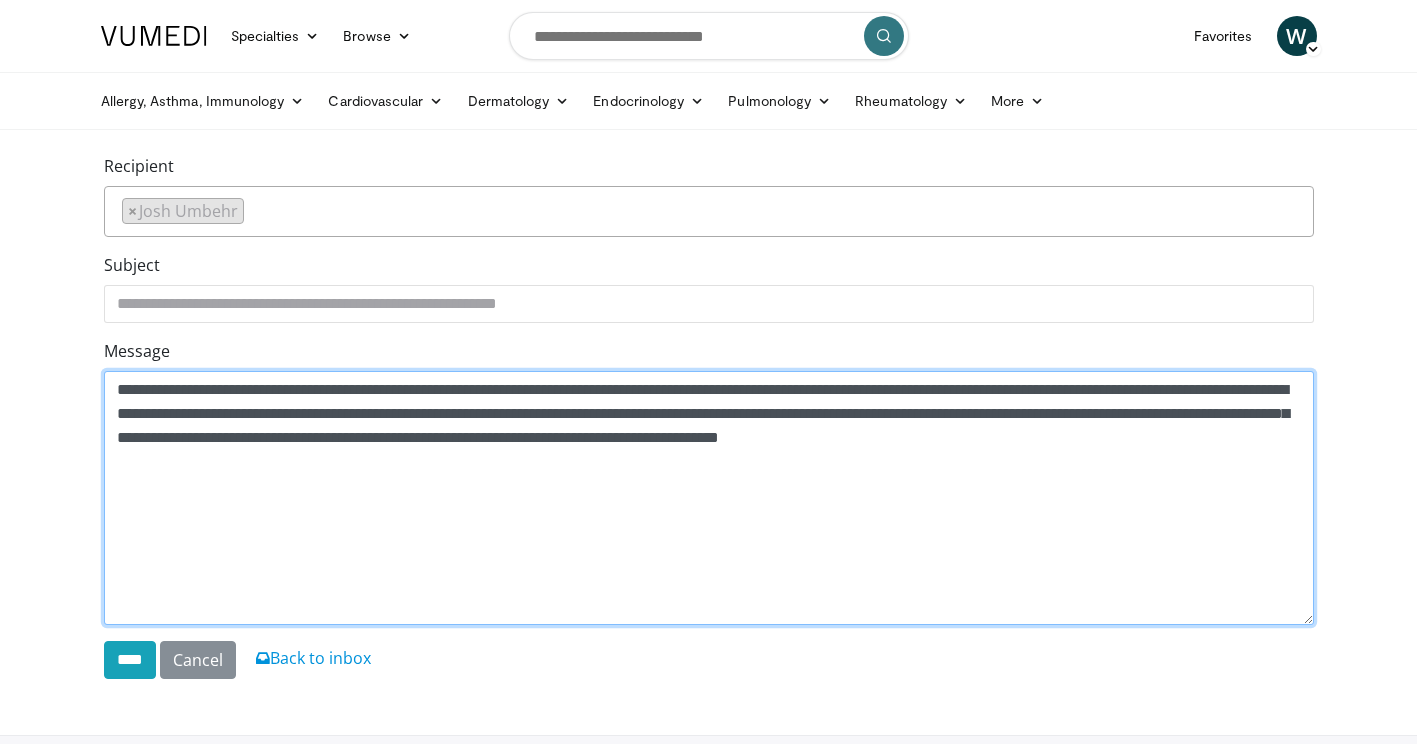 click on "**********" at bounding box center [709, 498] 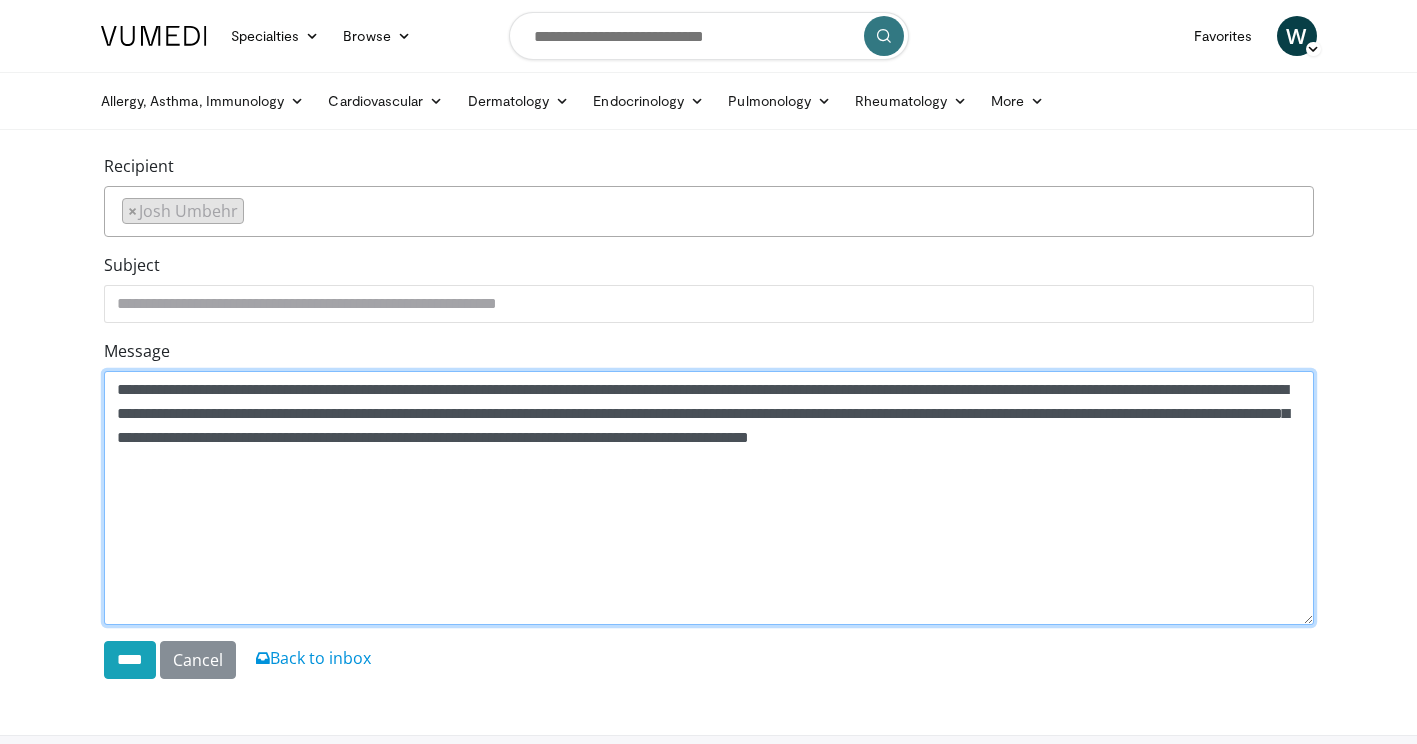 click on "**********" at bounding box center [709, 498] 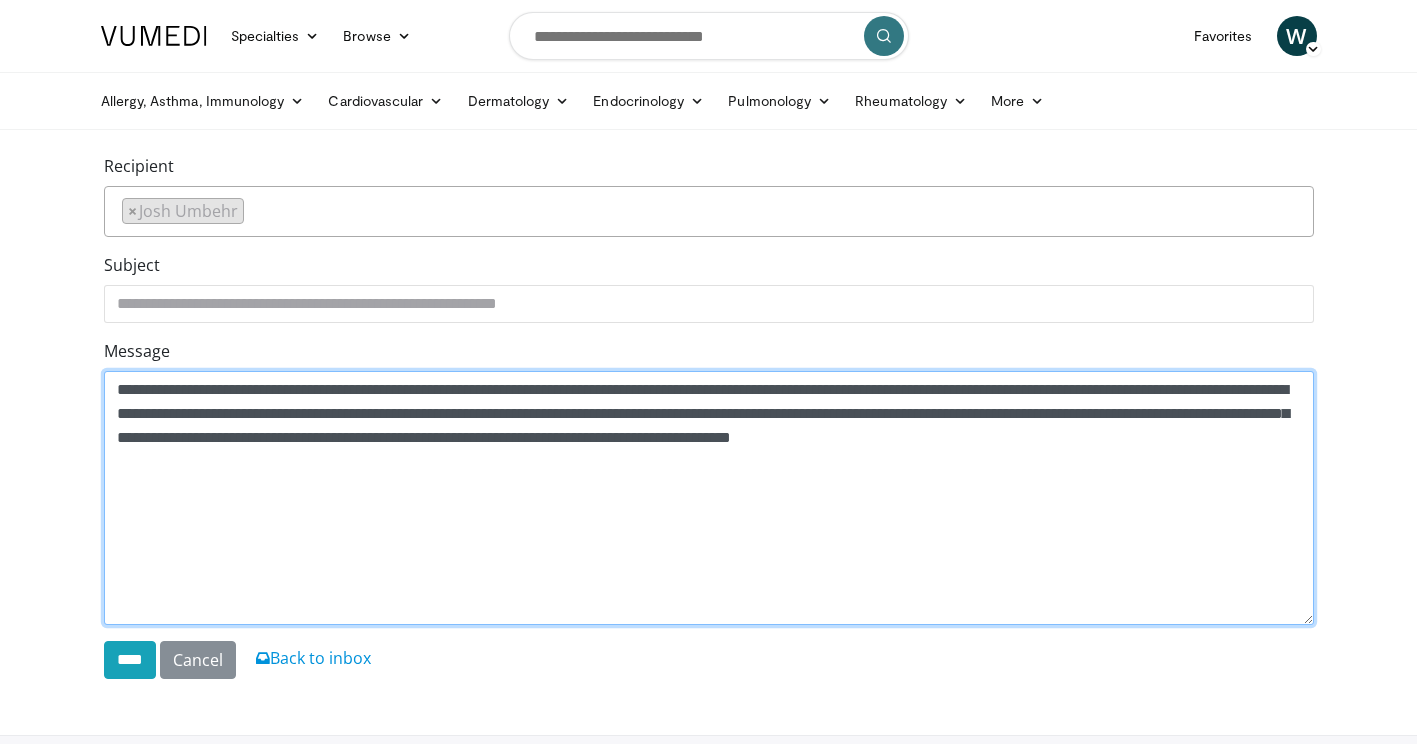 click on "**********" at bounding box center [709, 498] 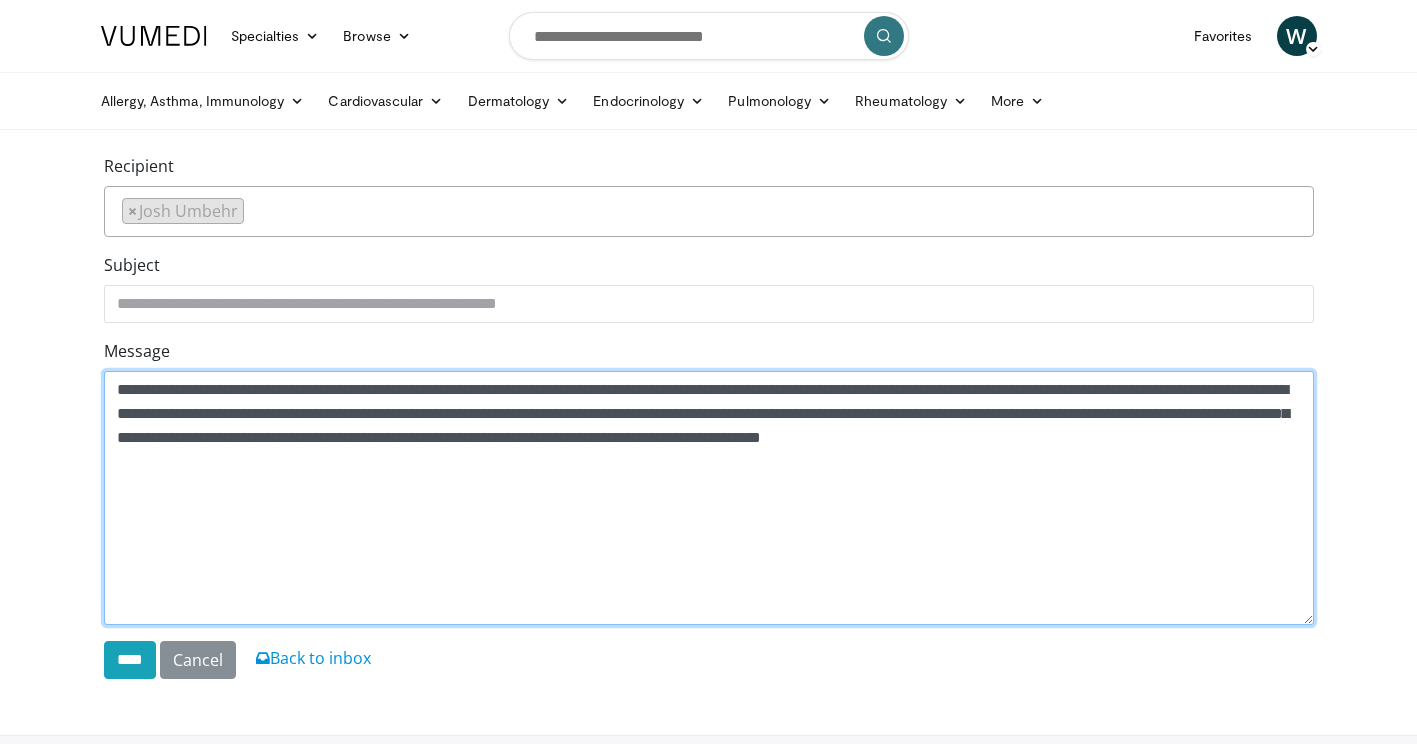 click on "**********" at bounding box center [709, 498] 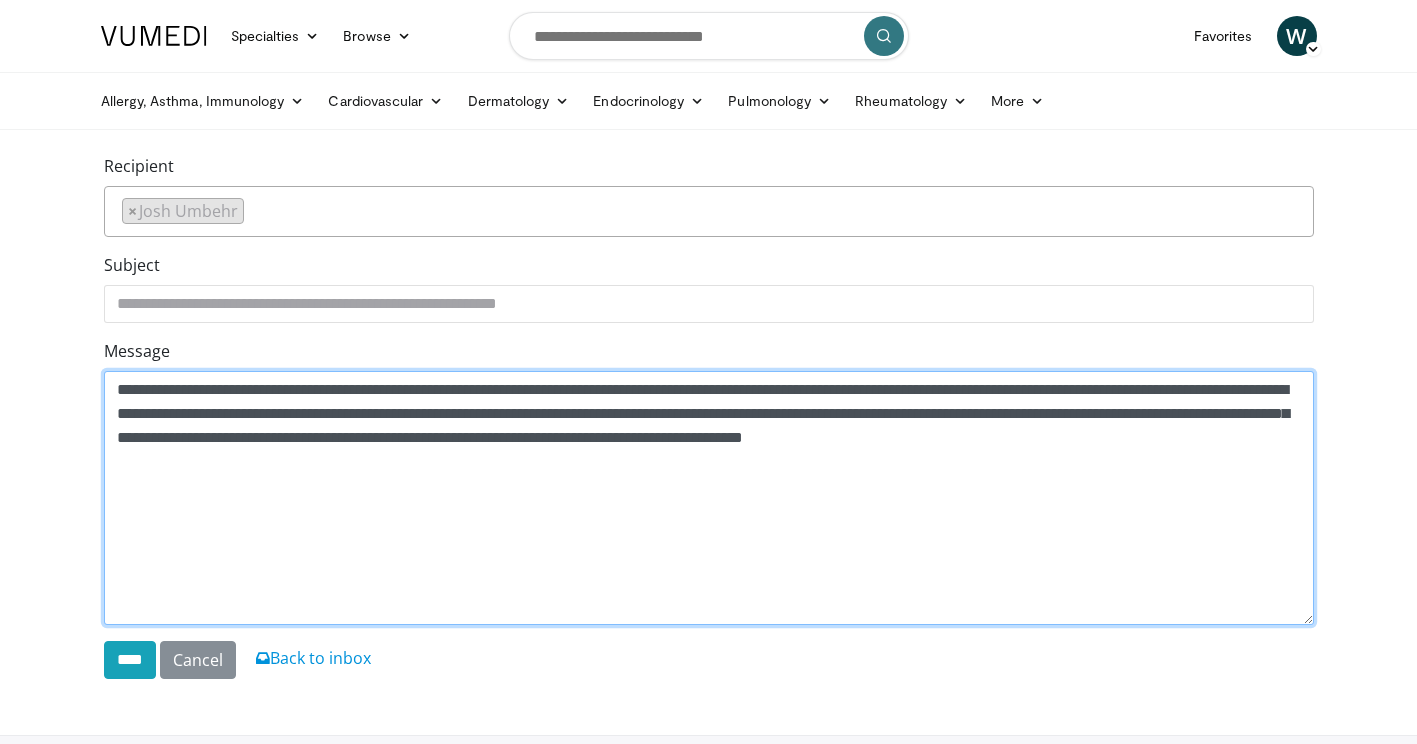 click on "**********" at bounding box center (709, 498) 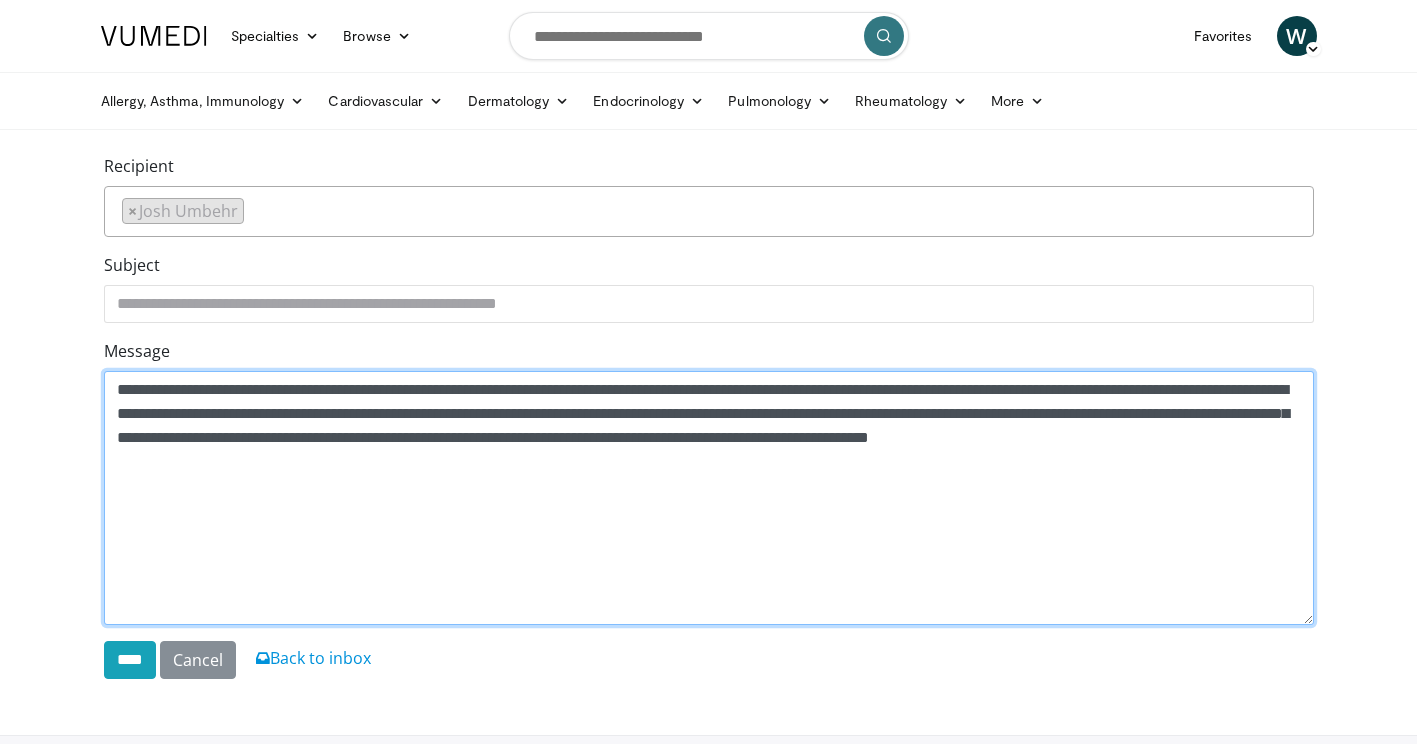drag, startPoint x: 1063, startPoint y: 438, endPoint x: 1056, endPoint y: 447, distance: 11.401754 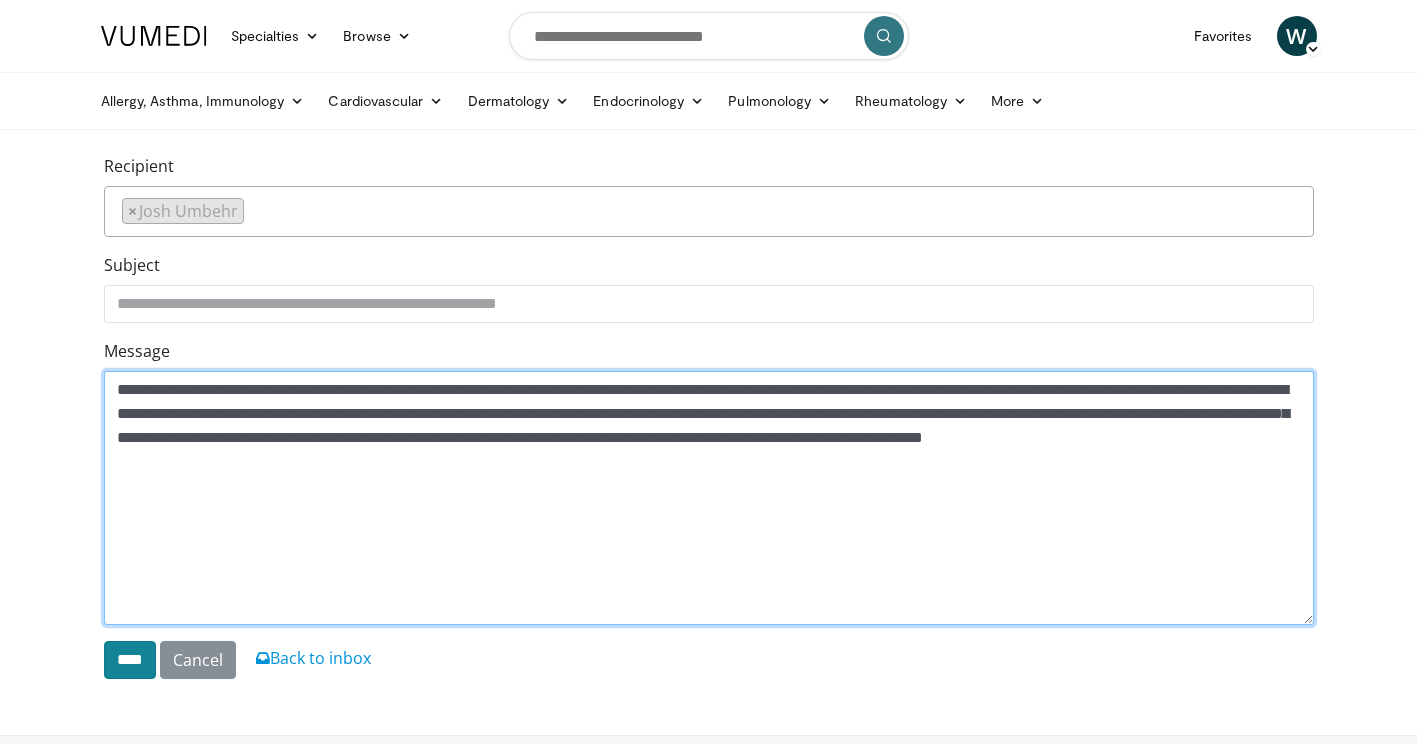 type on "**********" 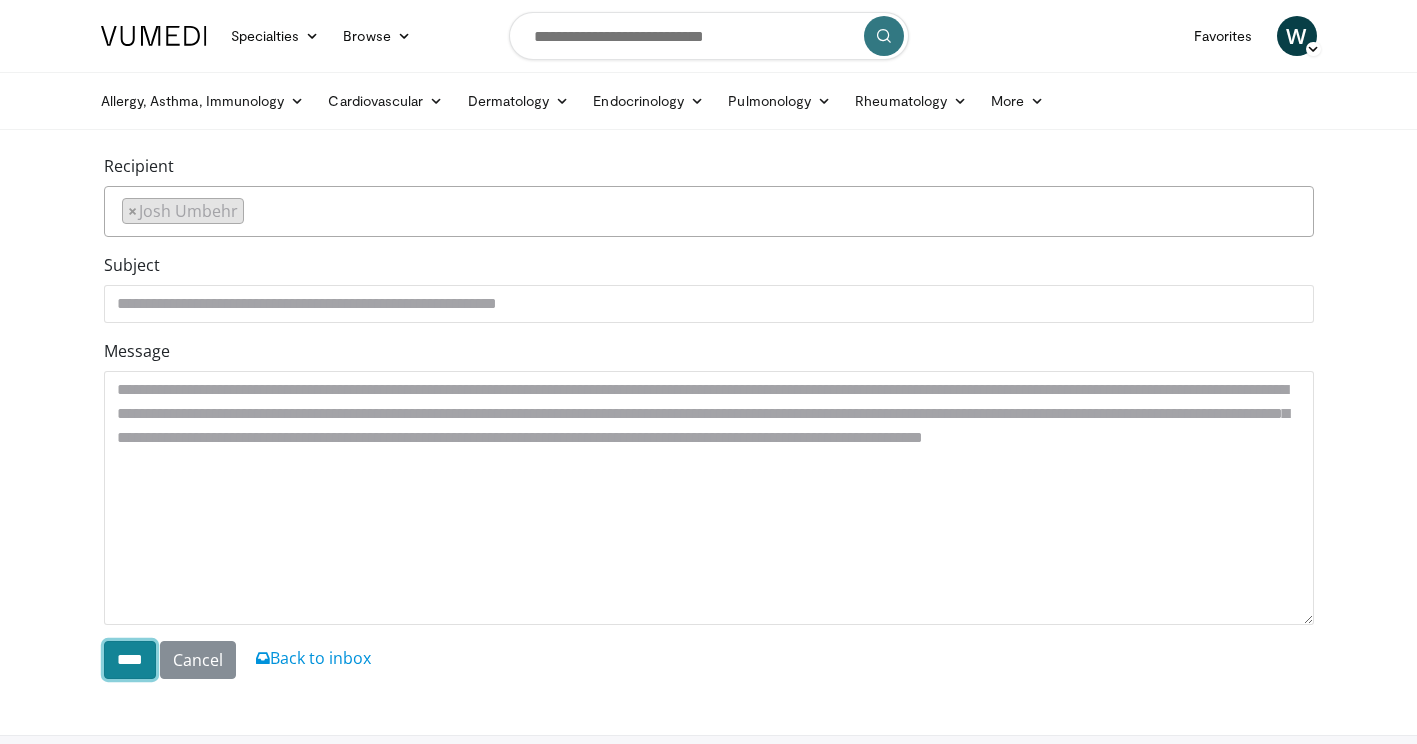 click on "****" at bounding box center [130, 660] 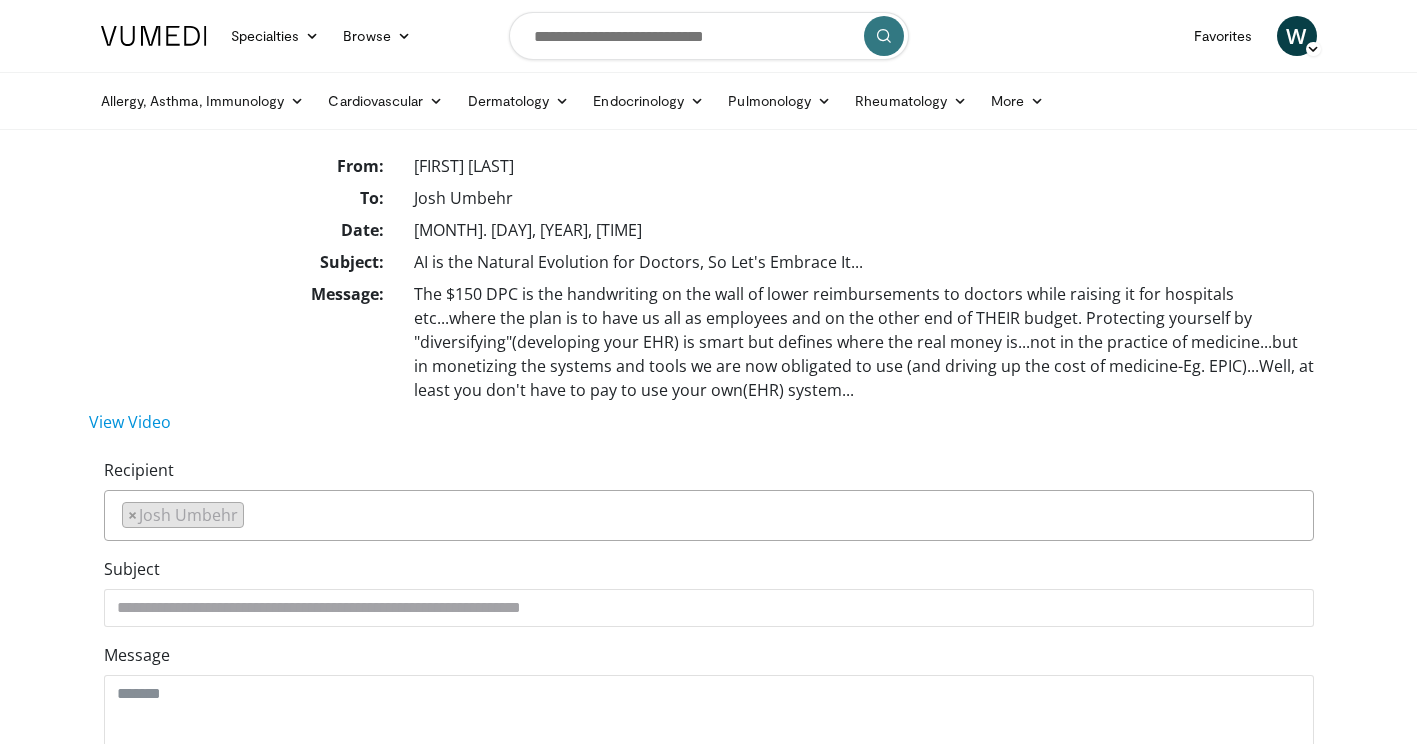 scroll, scrollTop: 0, scrollLeft: 0, axis: both 